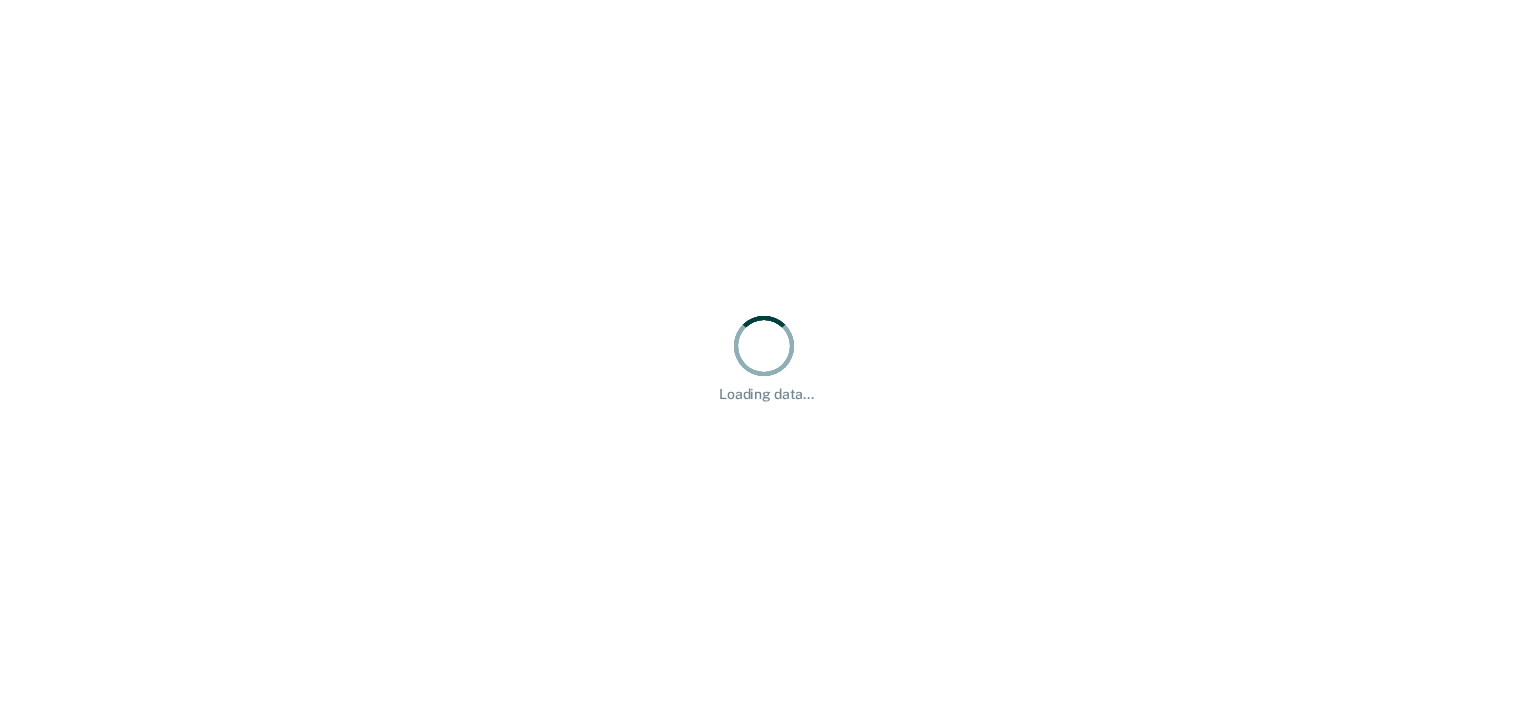 scroll, scrollTop: 0, scrollLeft: 0, axis: both 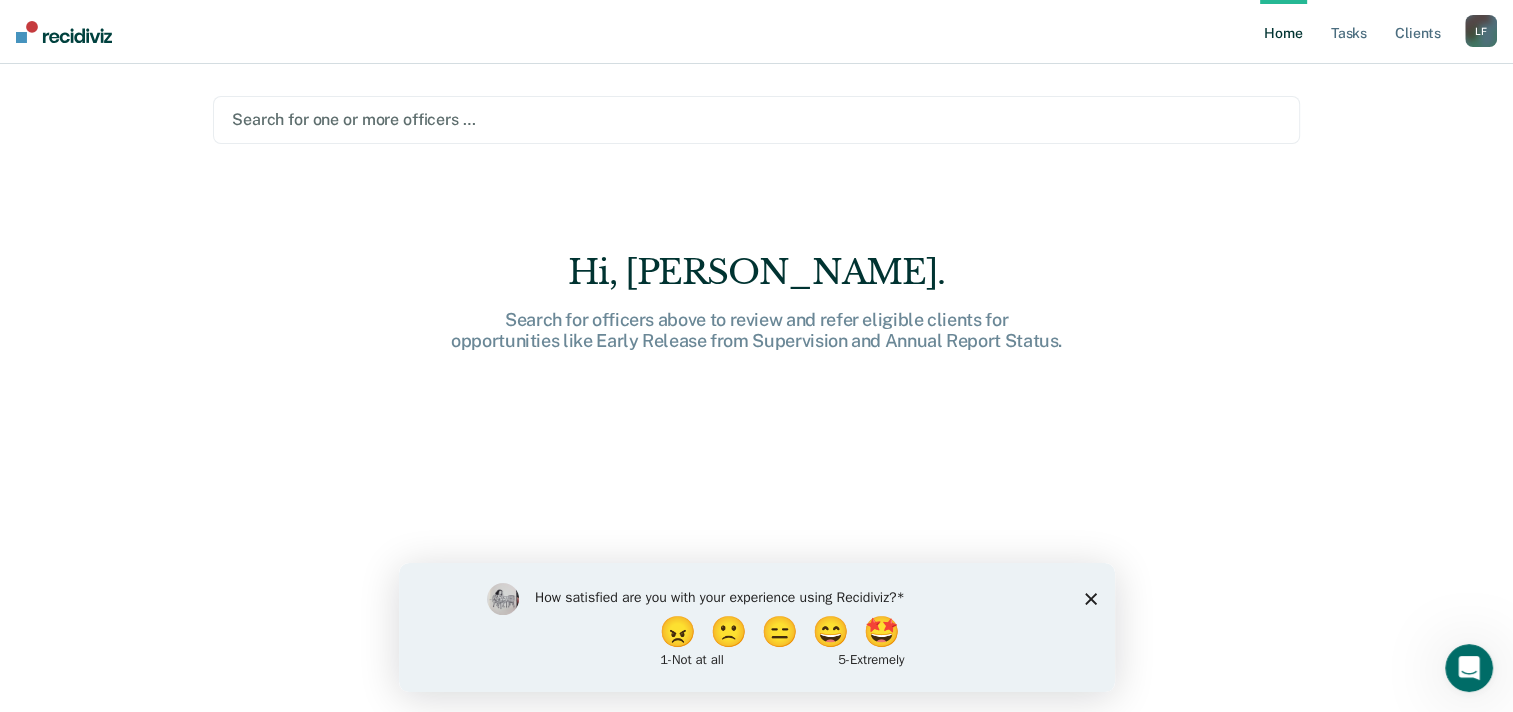 drag, startPoint x: 1086, startPoint y: 596, endPoint x: 1480, endPoint y: 1162, distance: 689.6318 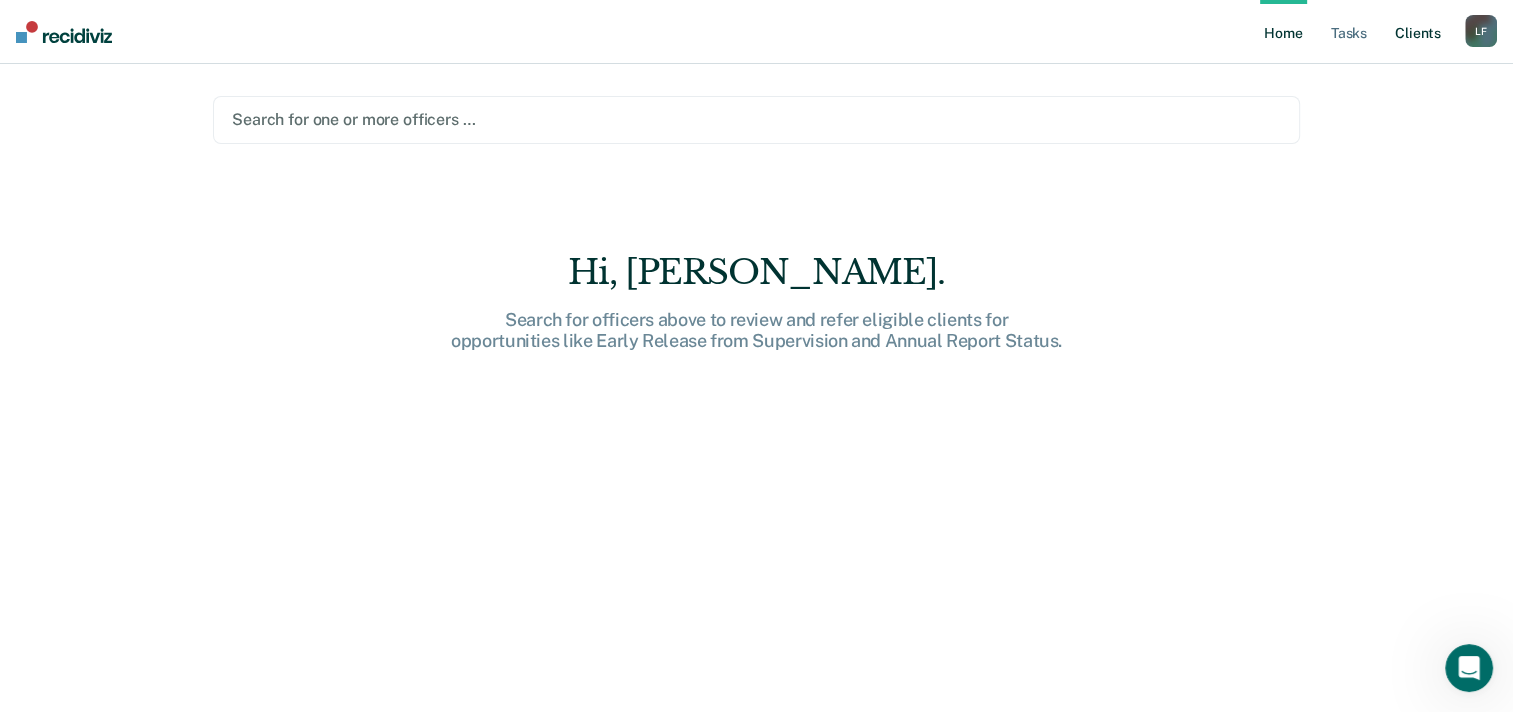 click on "Client s" at bounding box center (1418, 32) 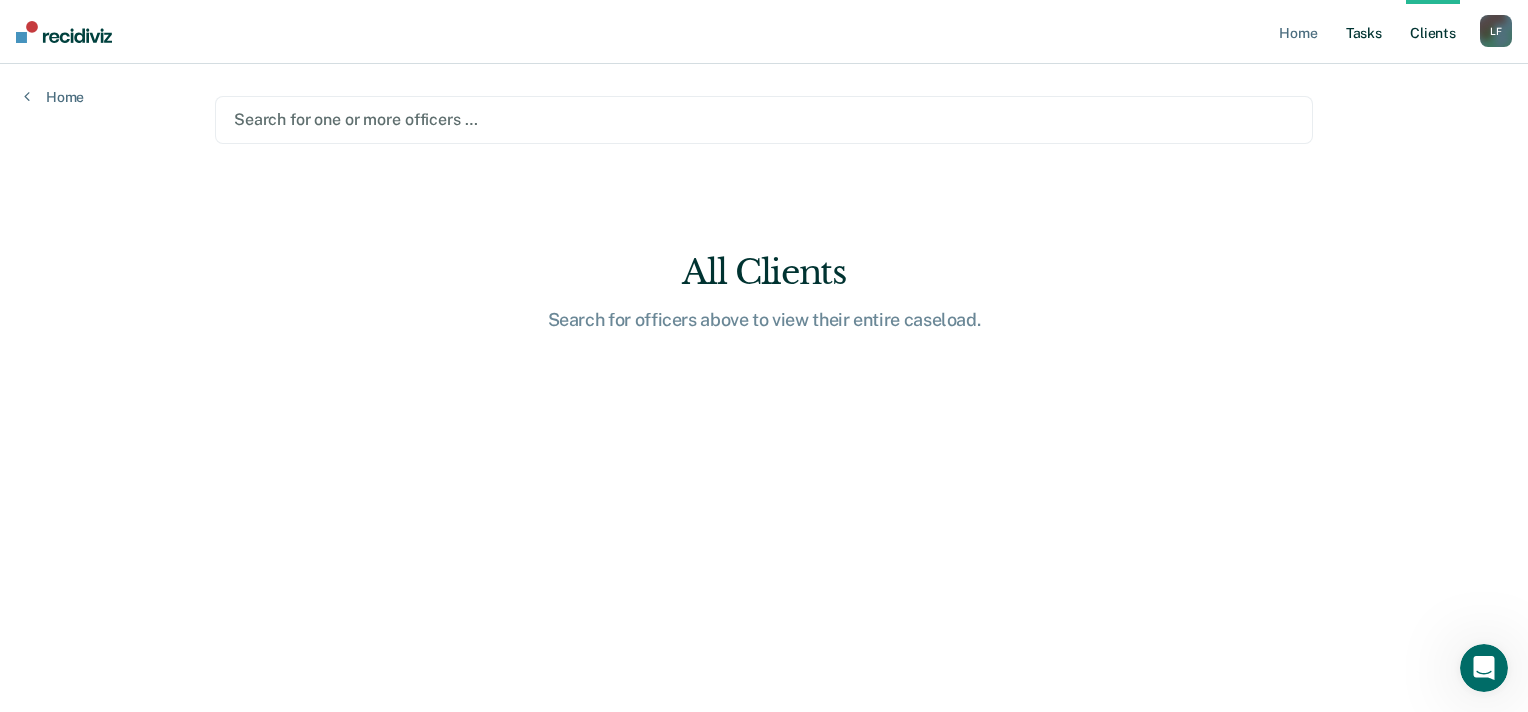 click on "Tasks" at bounding box center [1364, 32] 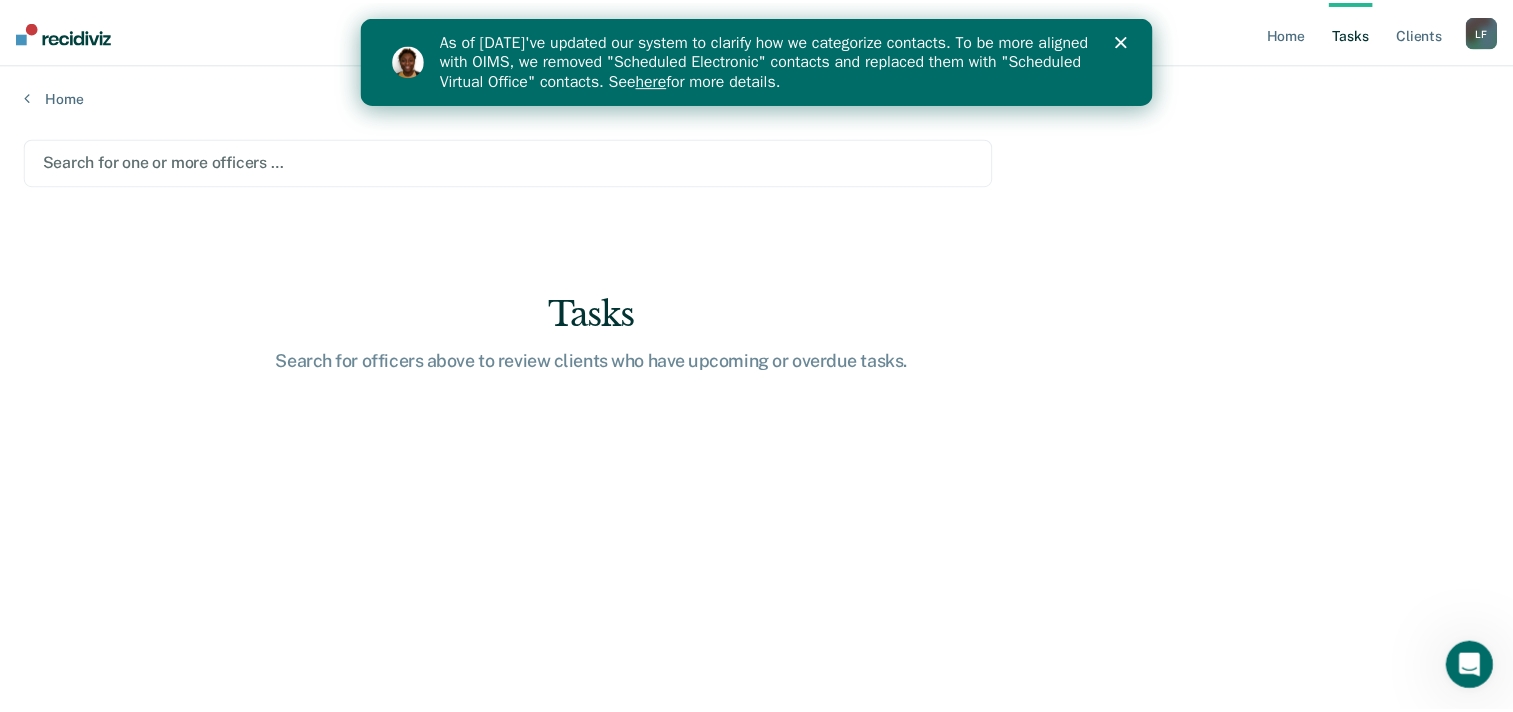 scroll, scrollTop: 0, scrollLeft: 0, axis: both 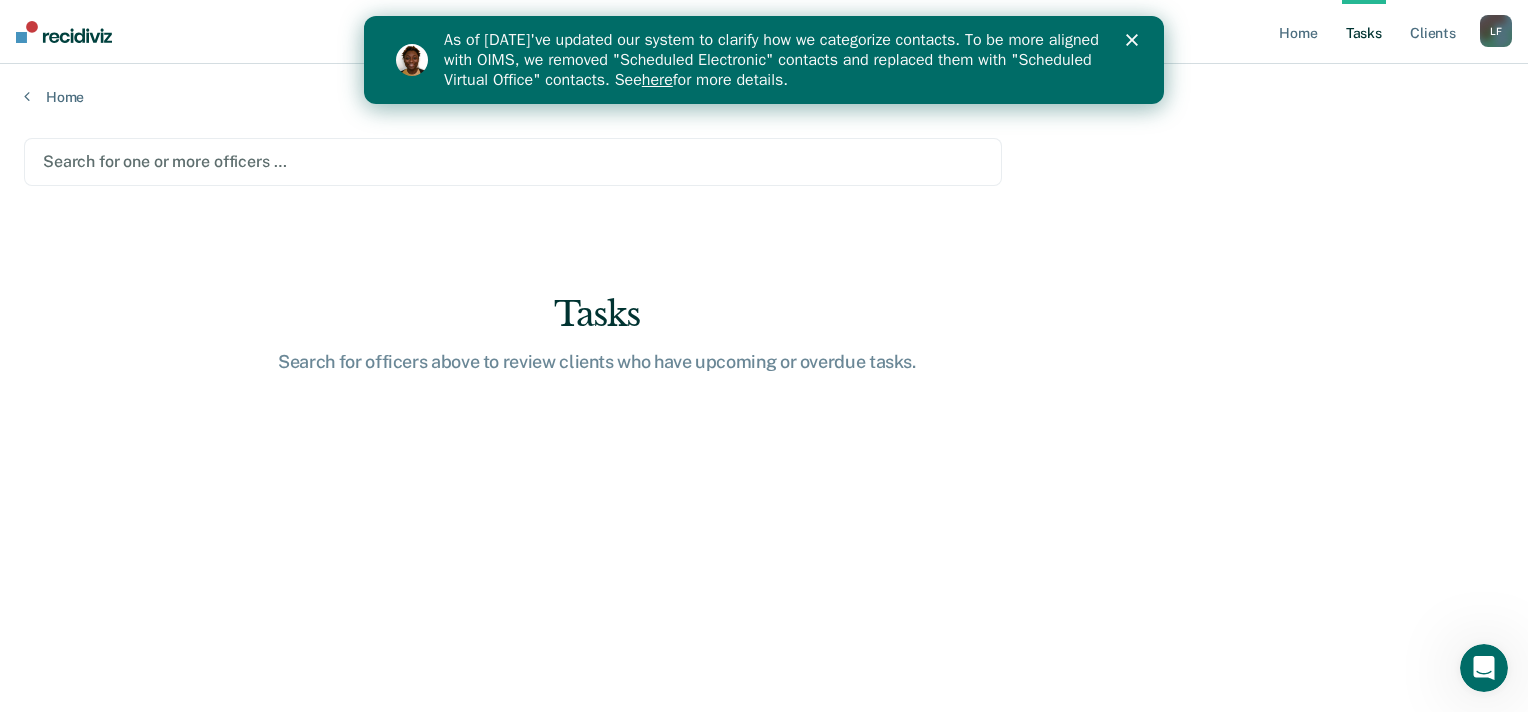 click 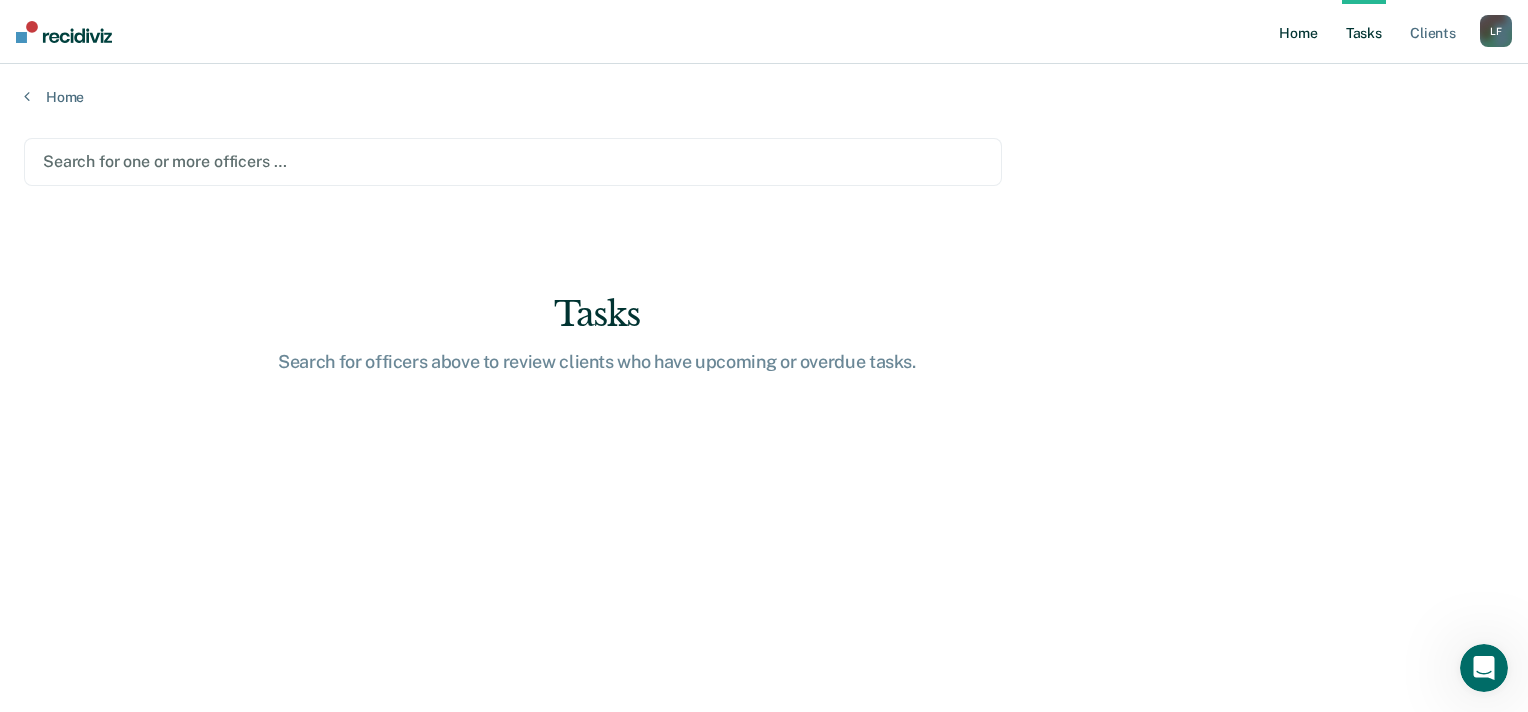 click on "Home" at bounding box center [1298, 32] 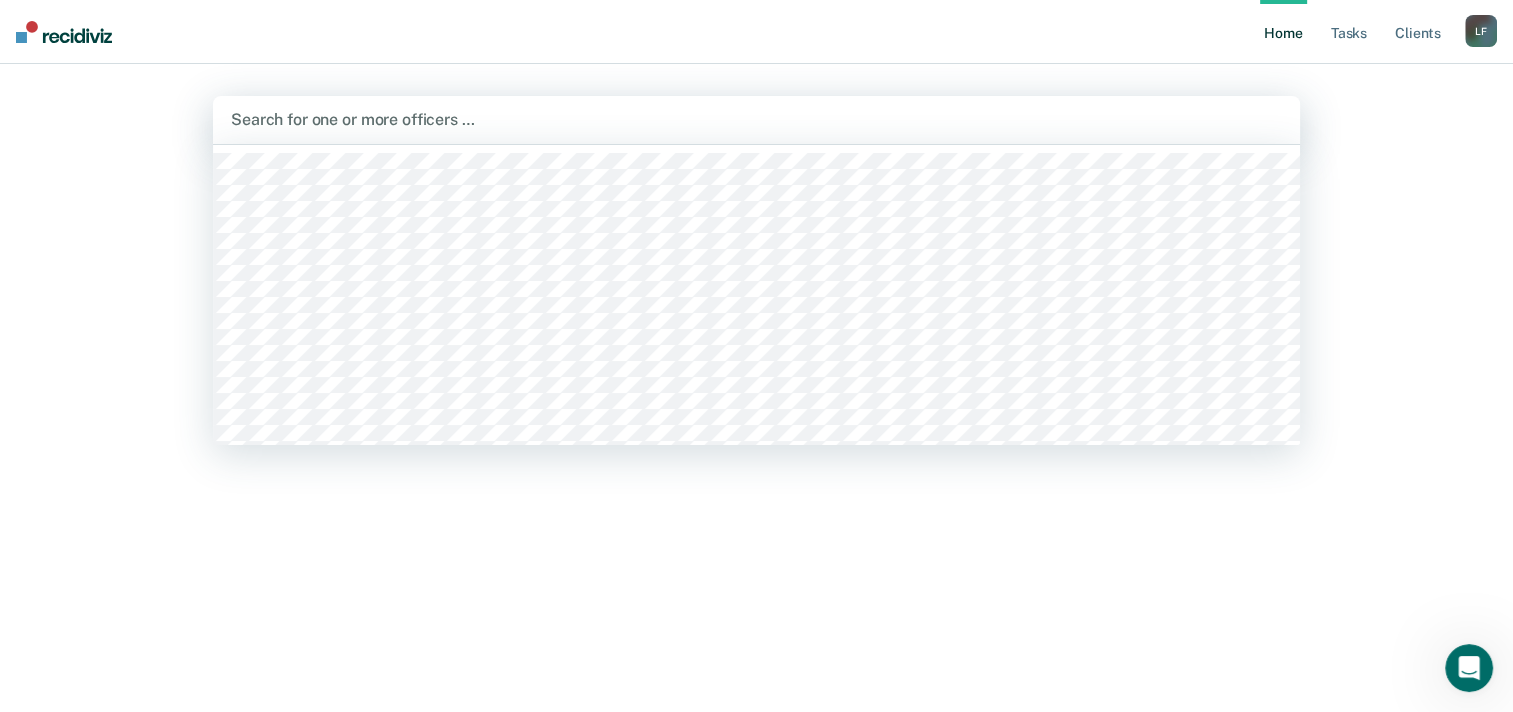 click at bounding box center [756, 119] 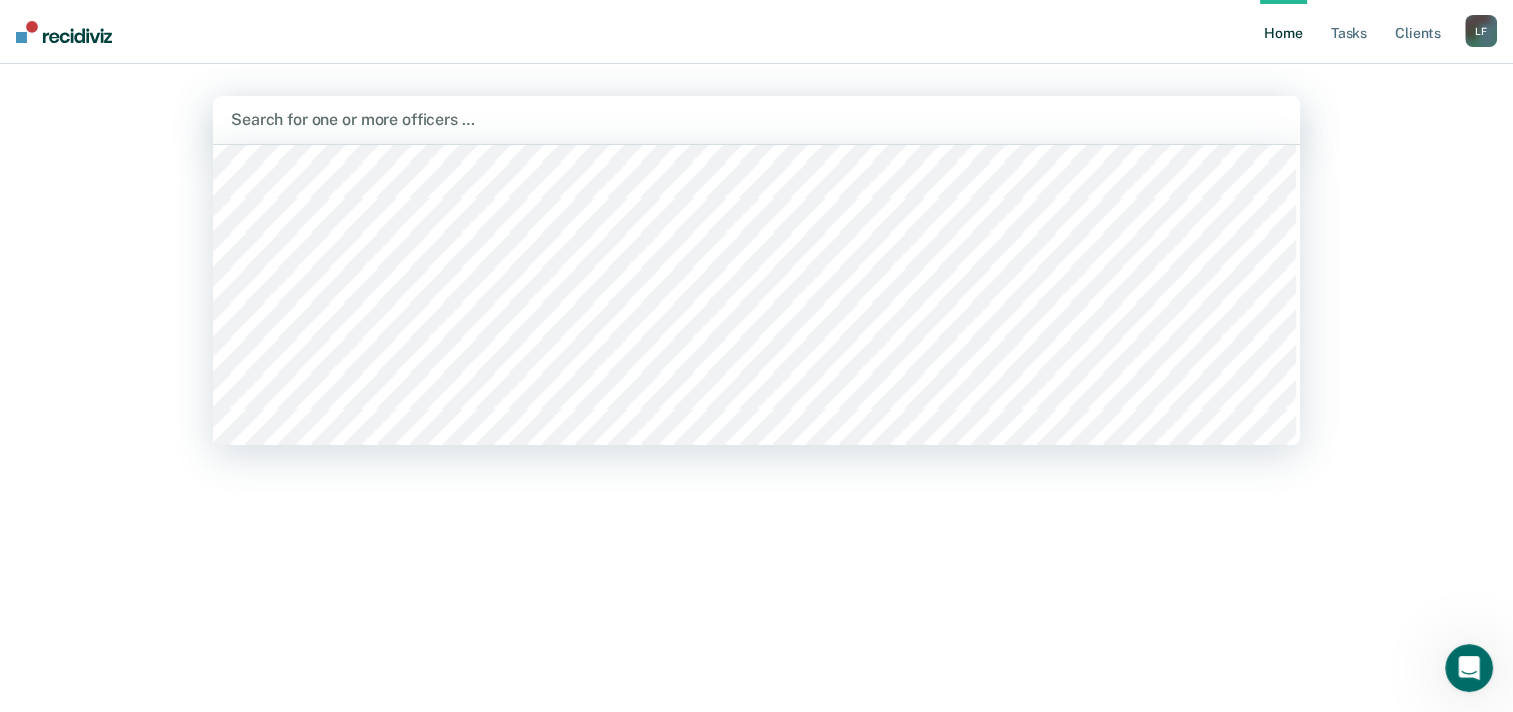 scroll, scrollTop: 6600, scrollLeft: 0, axis: vertical 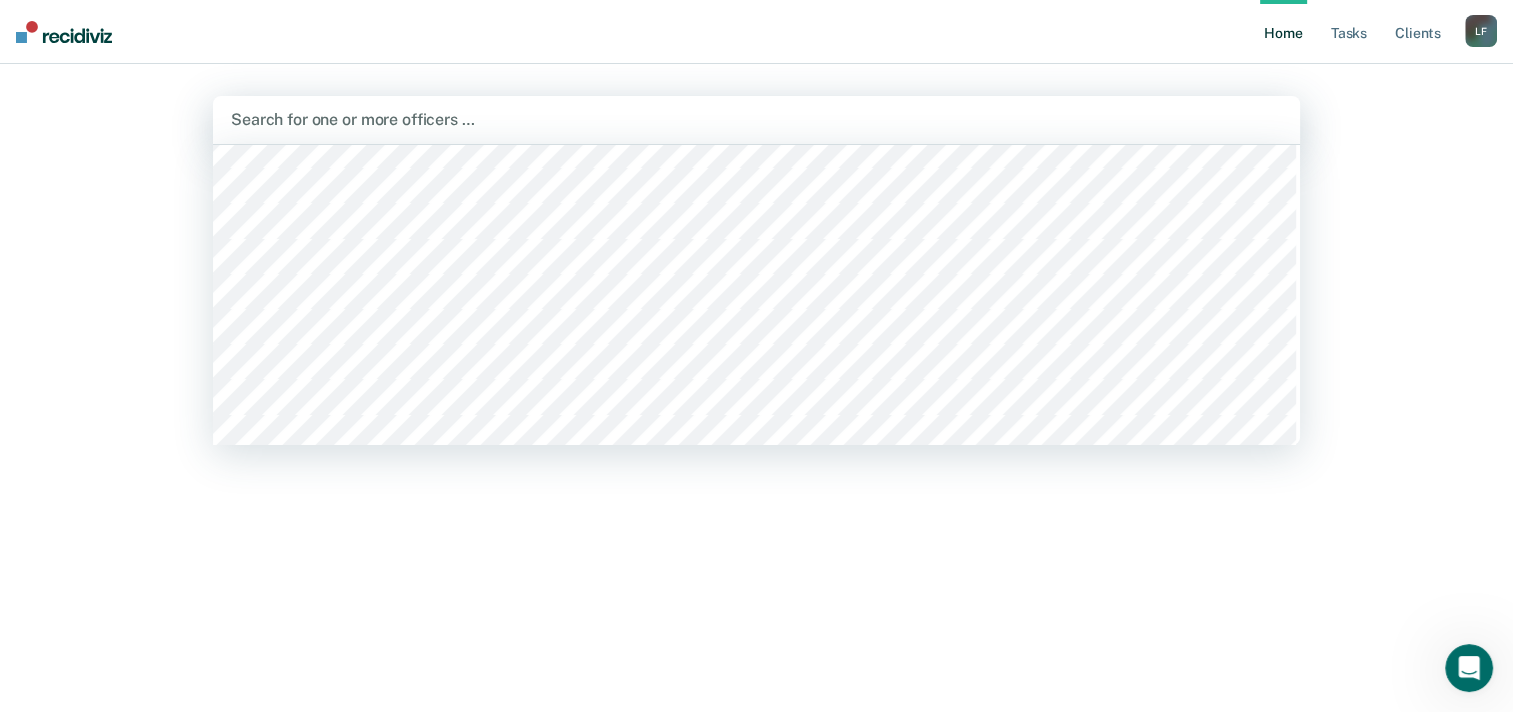 click on "Search for one or more officers …" at bounding box center [756, 120] 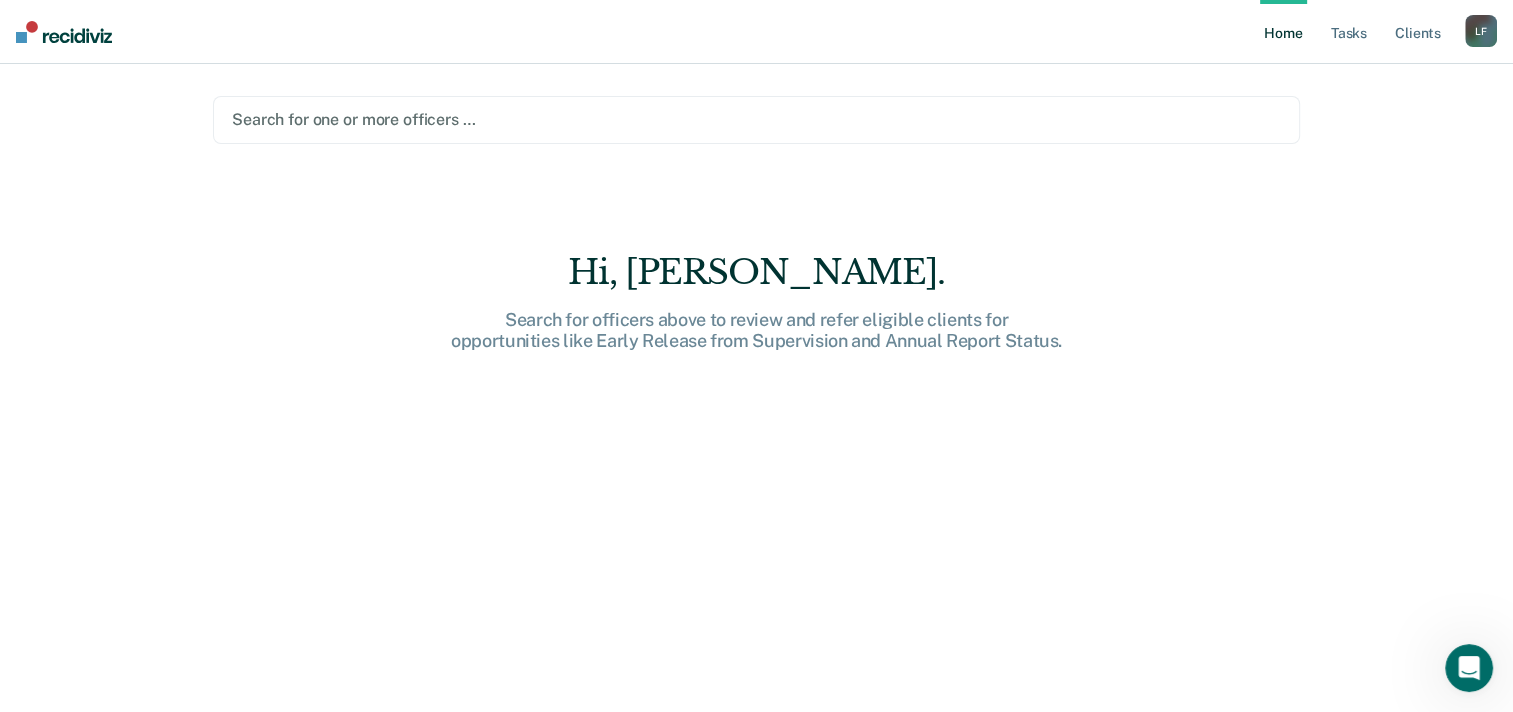 click at bounding box center [756, 119] 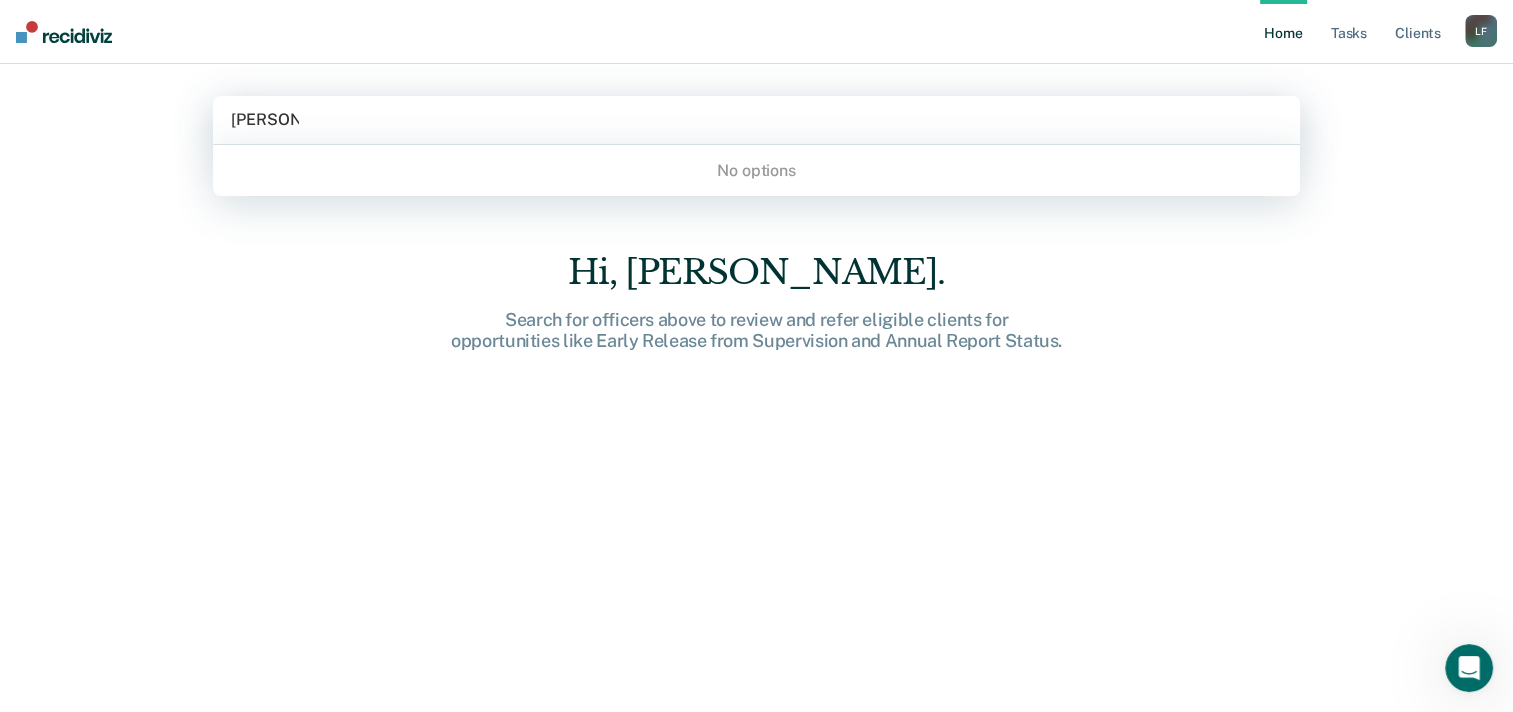 type on "[PERSON_NAME]" 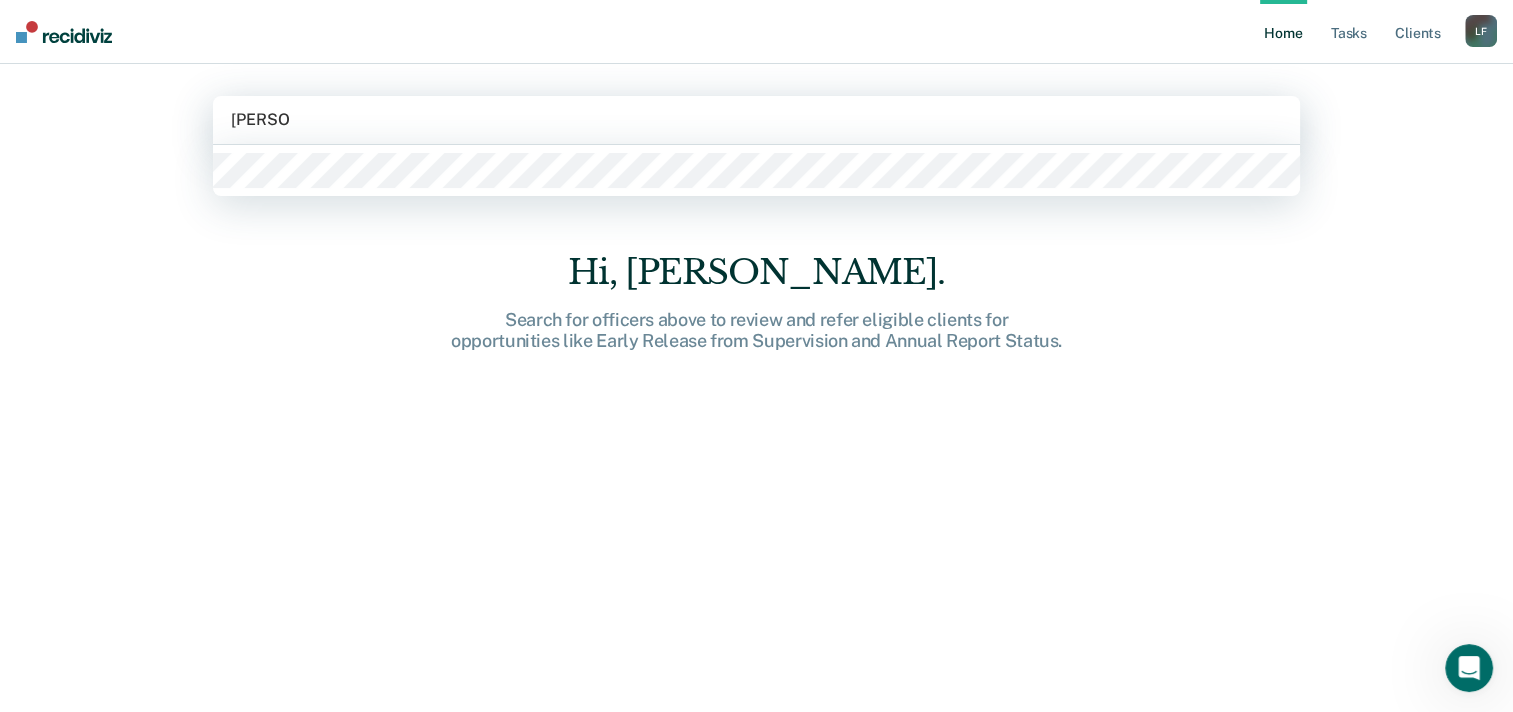 type 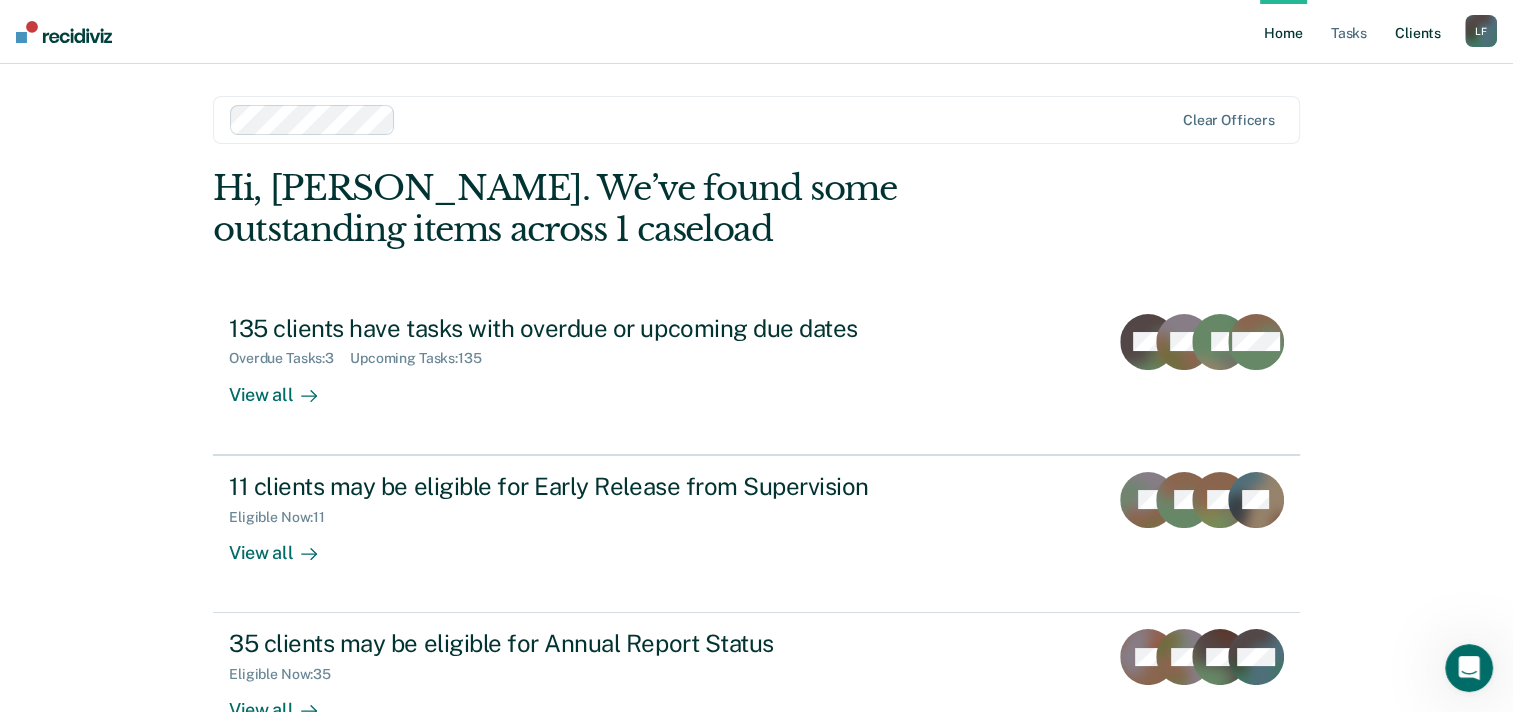 click on "Client s" at bounding box center (1418, 32) 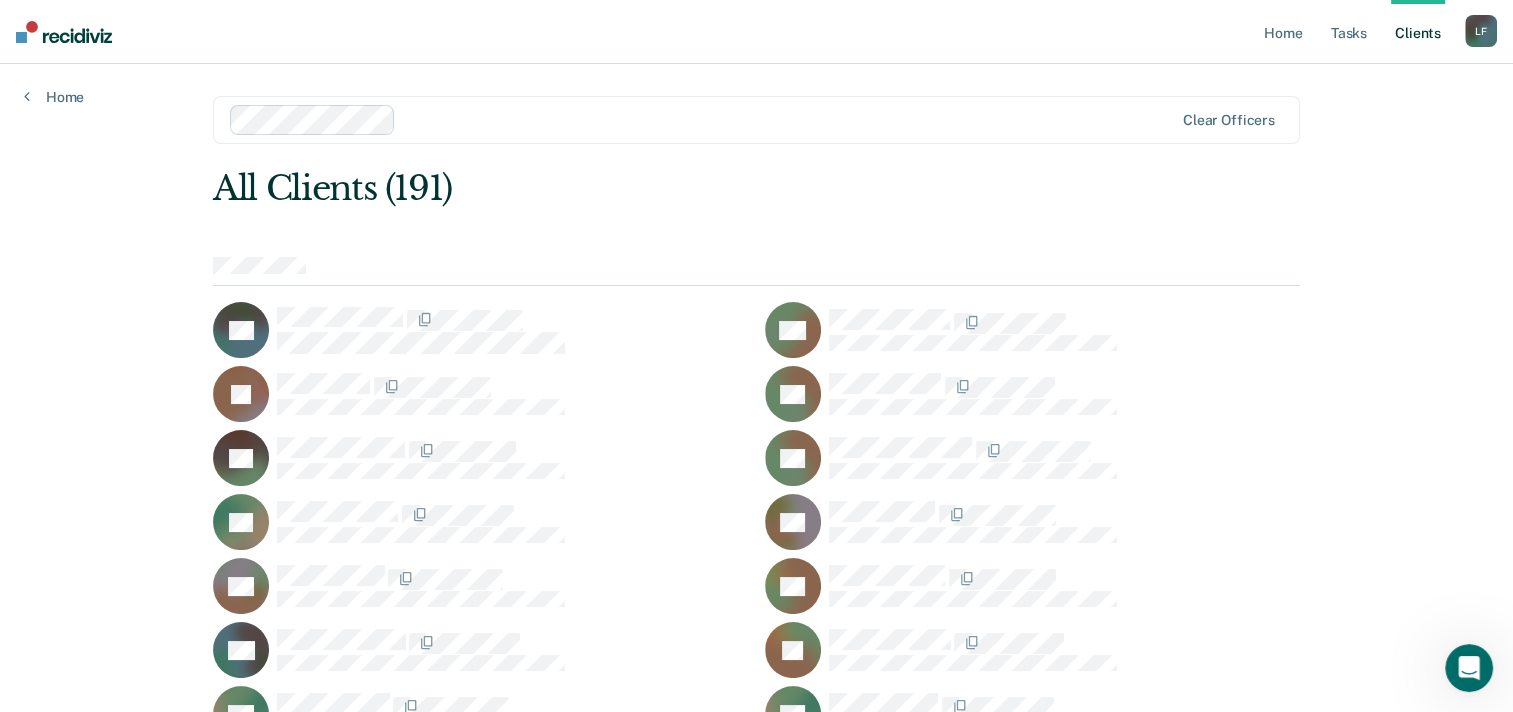 scroll, scrollTop: 100, scrollLeft: 0, axis: vertical 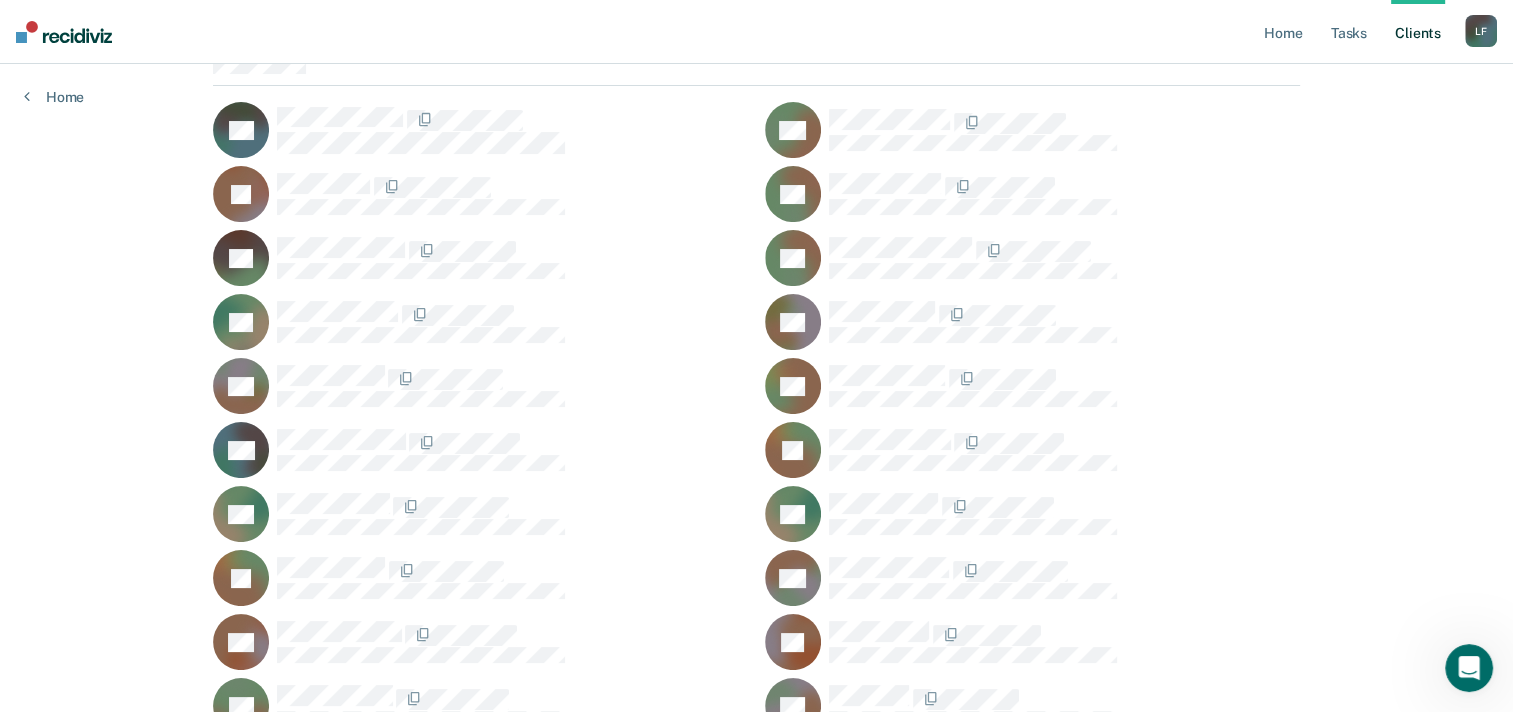 click on "Client s" at bounding box center [1418, 32] 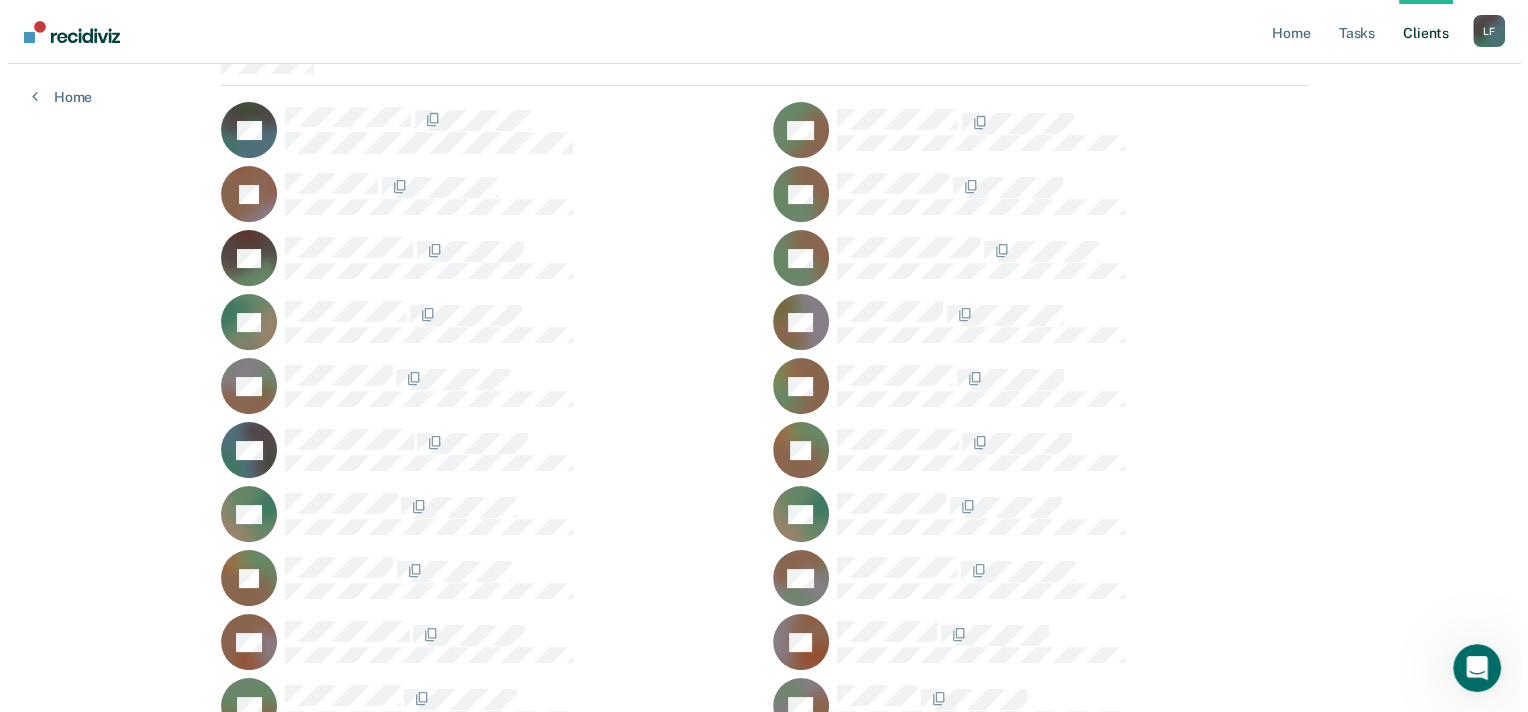 scroll, scrollTop: 0, scrollLeft: 0, axis: both 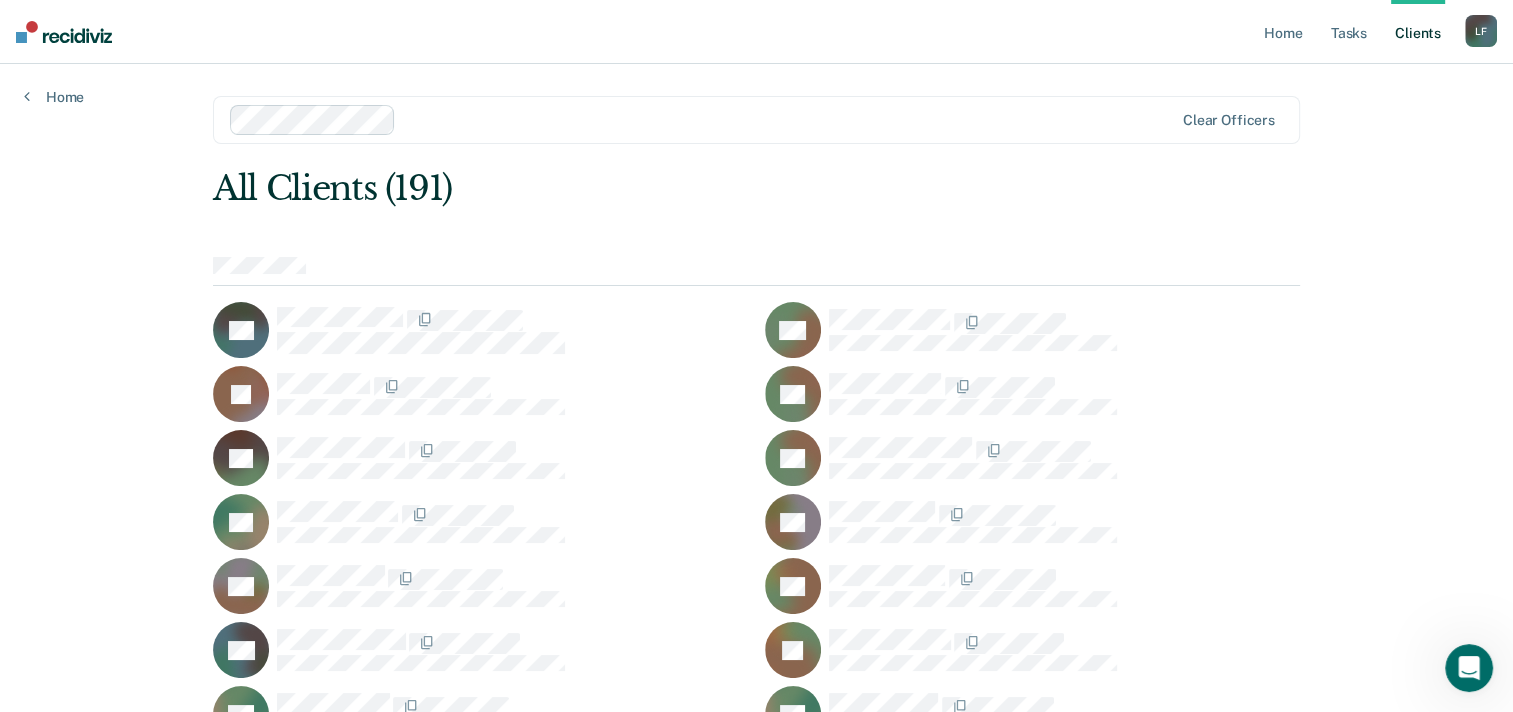 click on "Client s" at bounding box center (1418, 32) 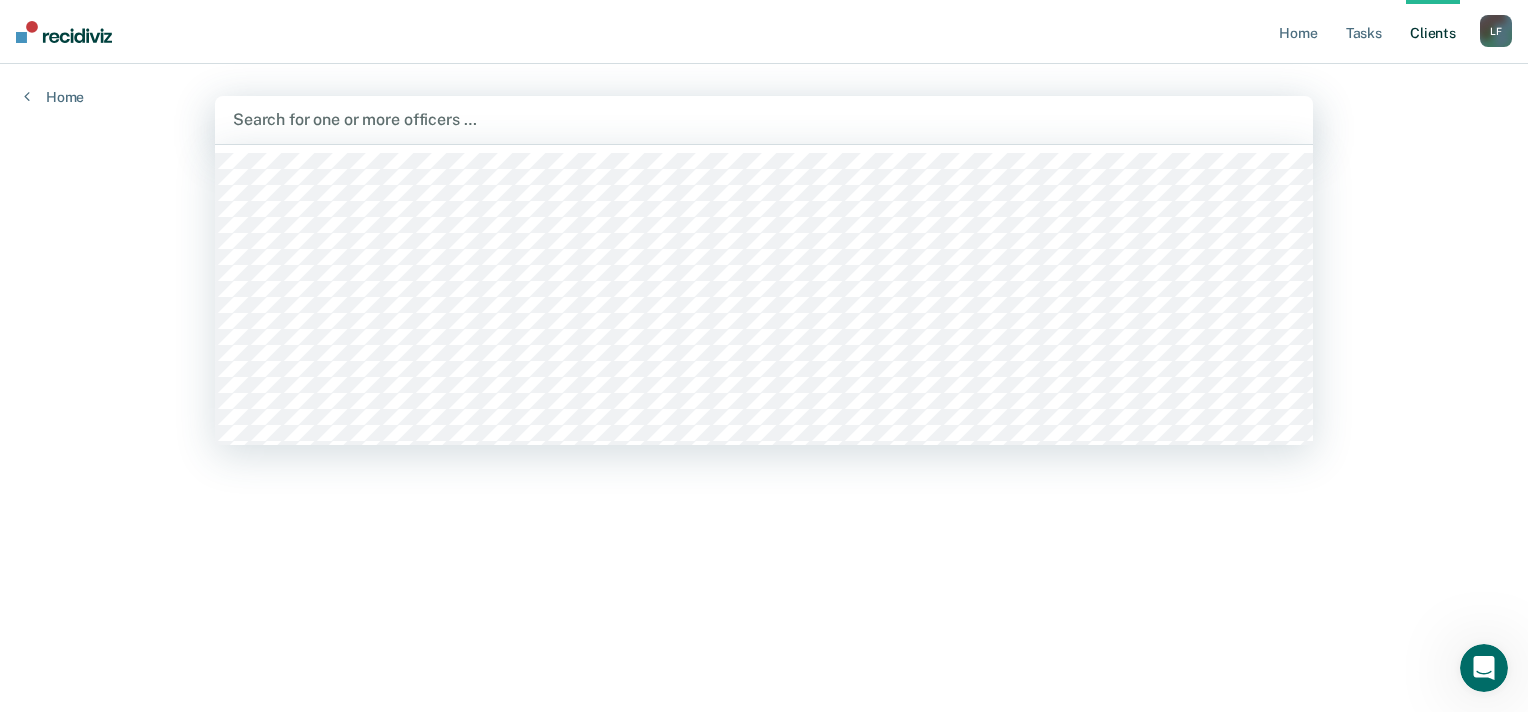 click at bounding box center (764, 119) 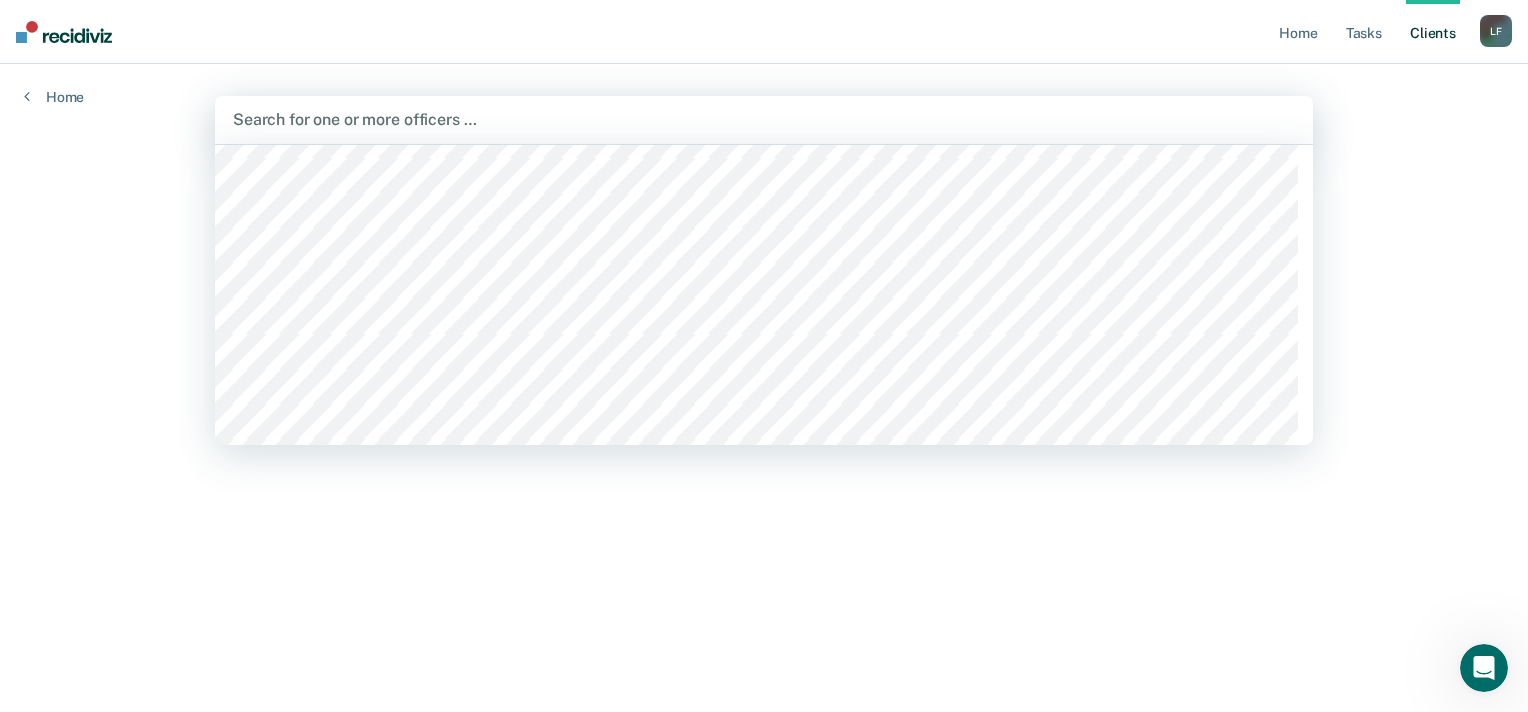 scroll, scrollTop: 500, scrollLeft: 0, axis: vertical 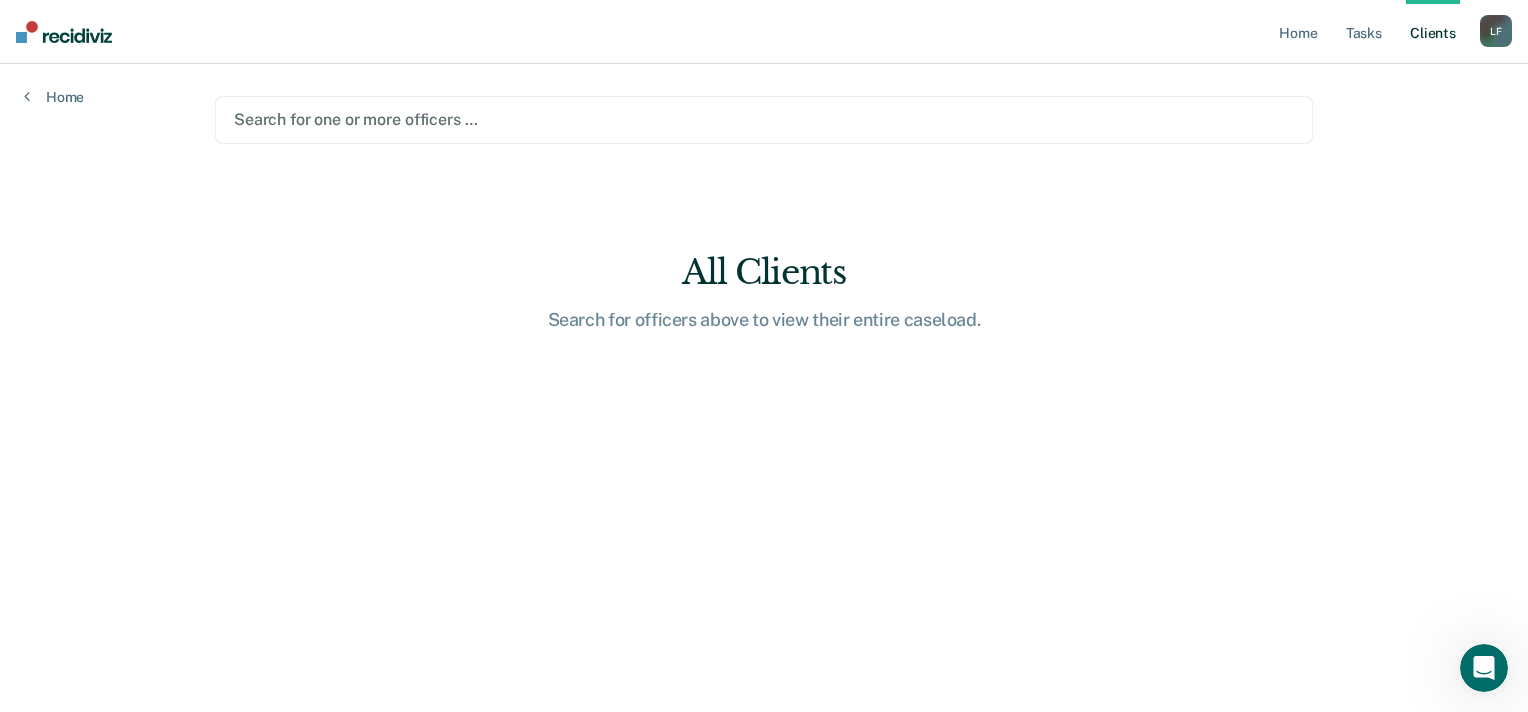 click at bounding box center (764, 119) 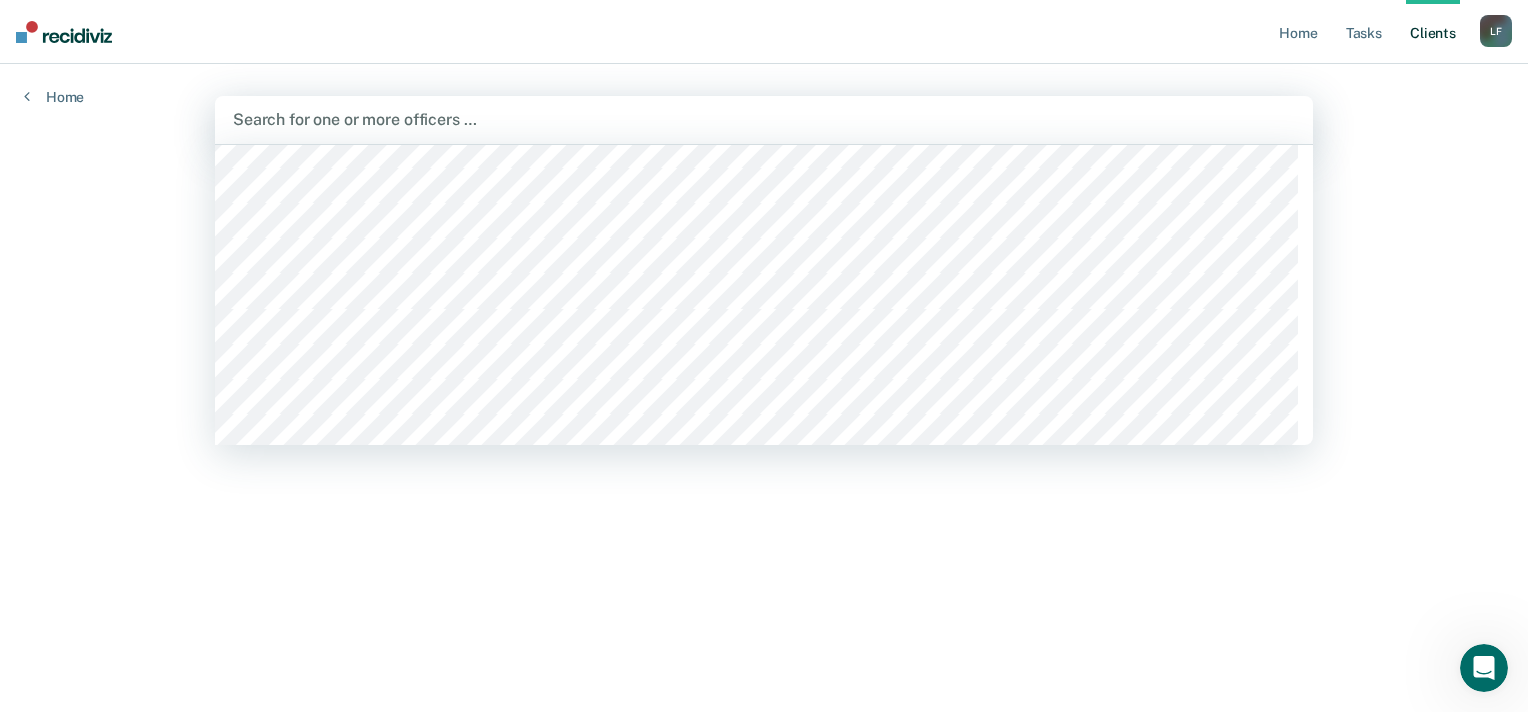 scroll, scrollTop: 1400, scrollLeft: 0, axis: vertical 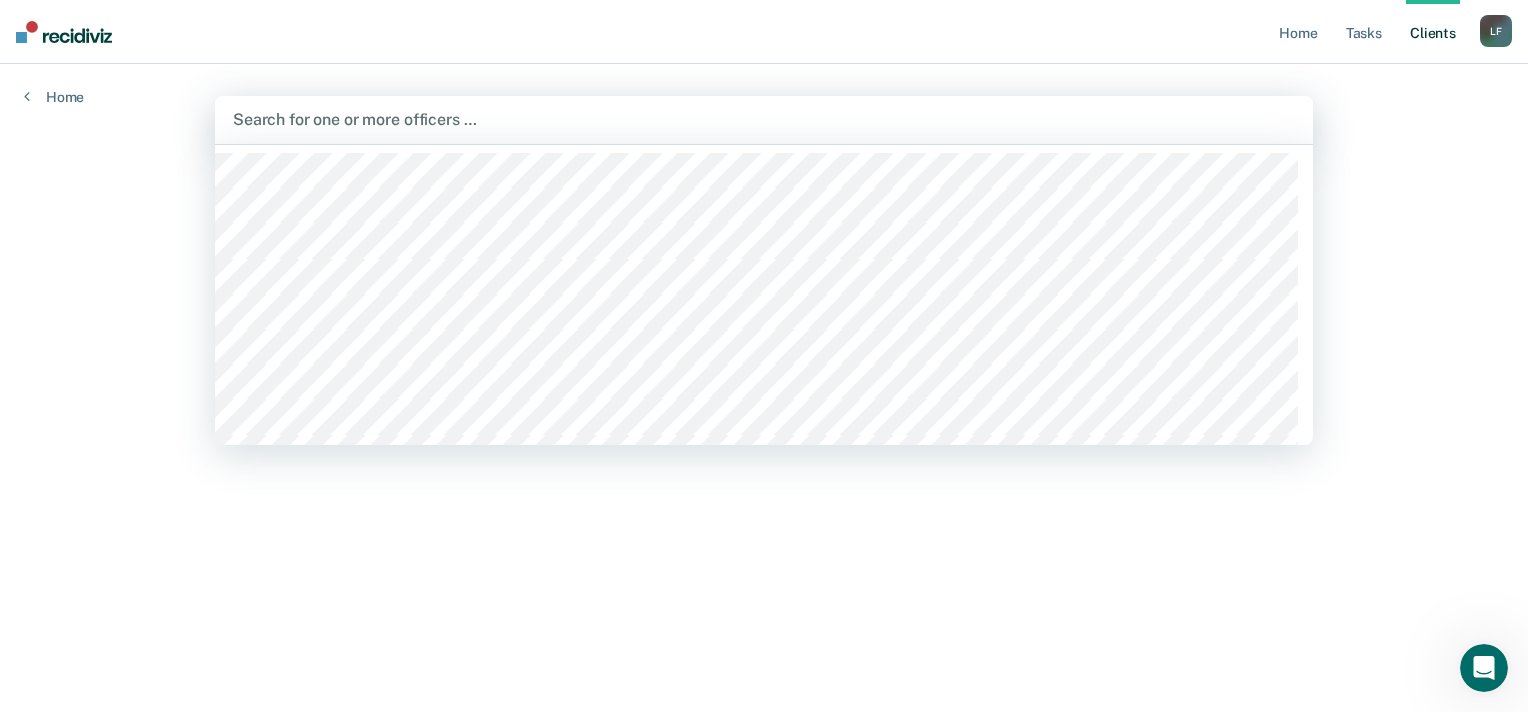 click at bounding box center [764, 119] 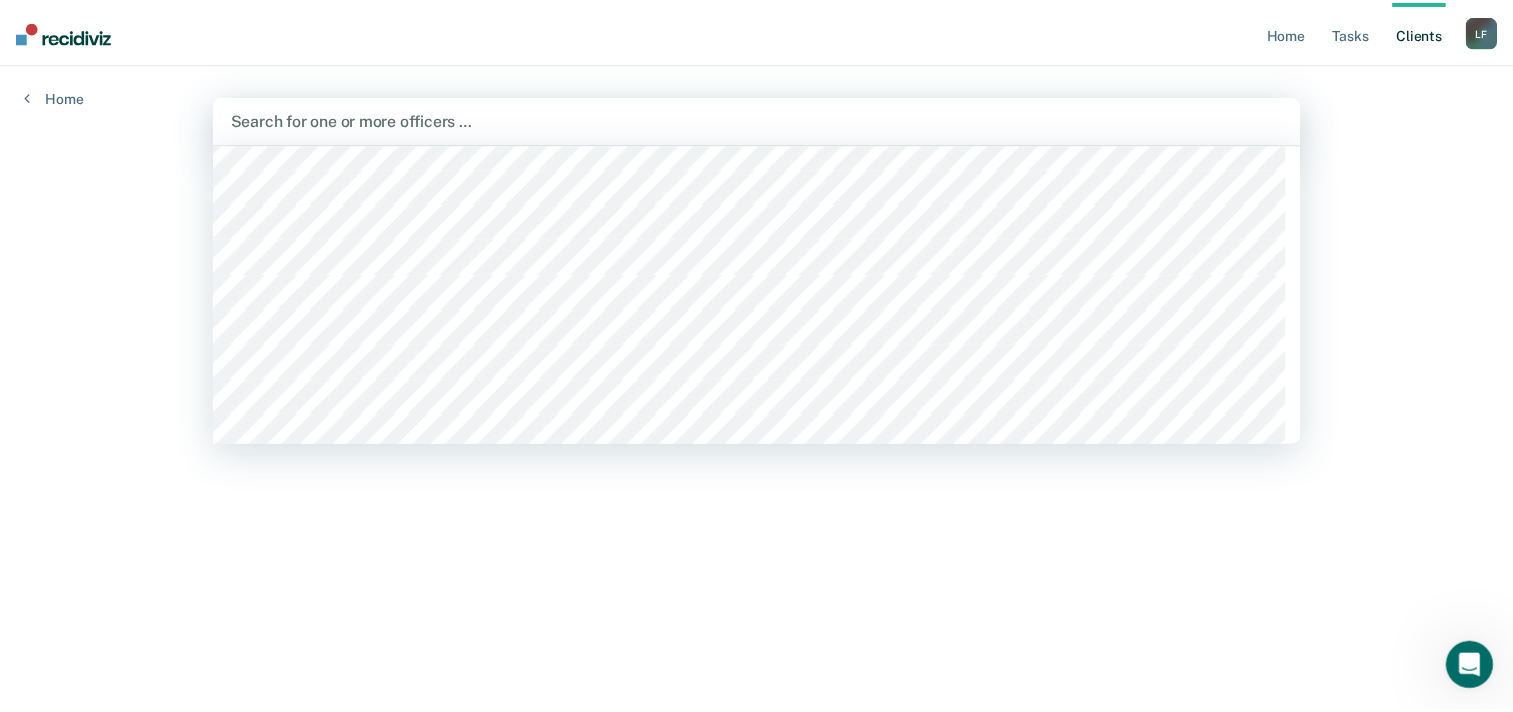 scroll, scrollTop: 3100, scrollLeft: 0, axis: vertical 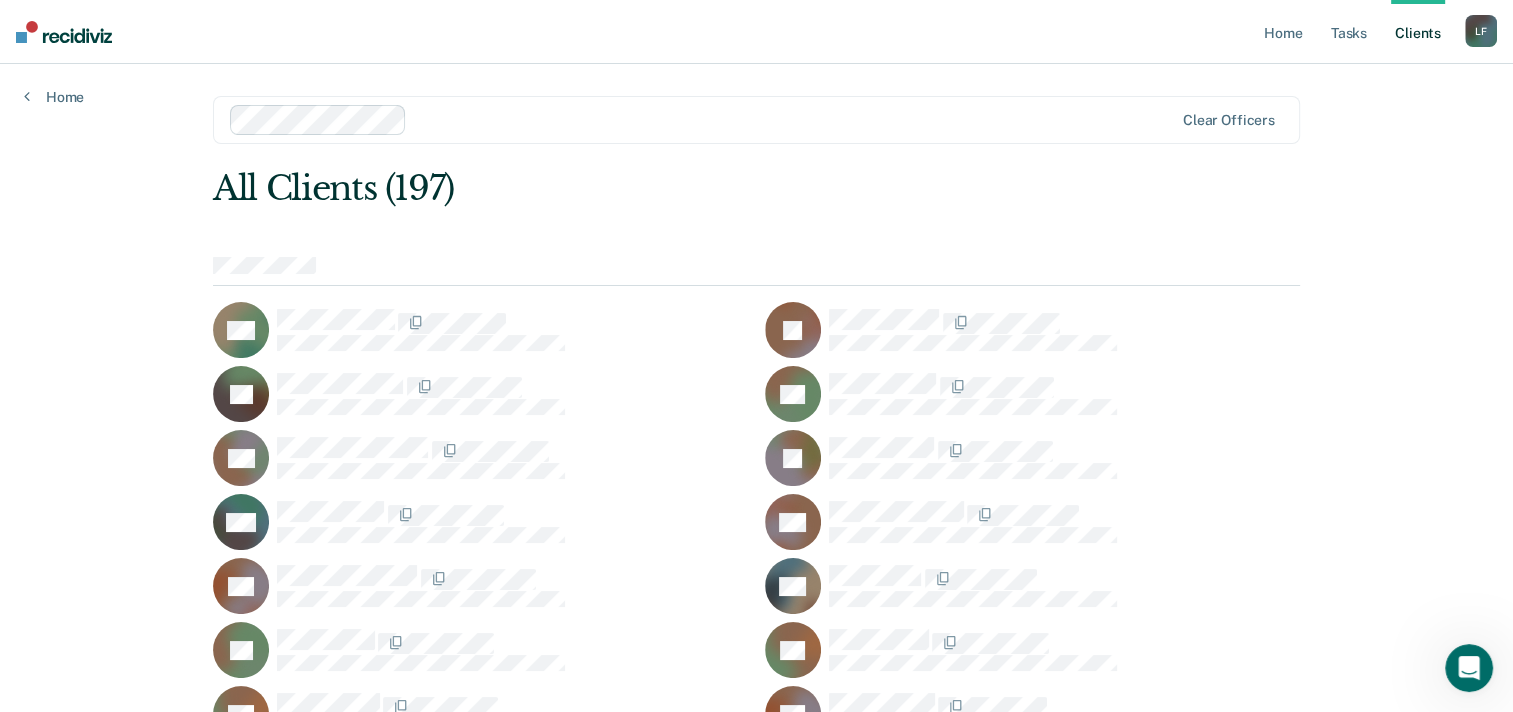 click on "Client s" at bounding box center [1418, 32] 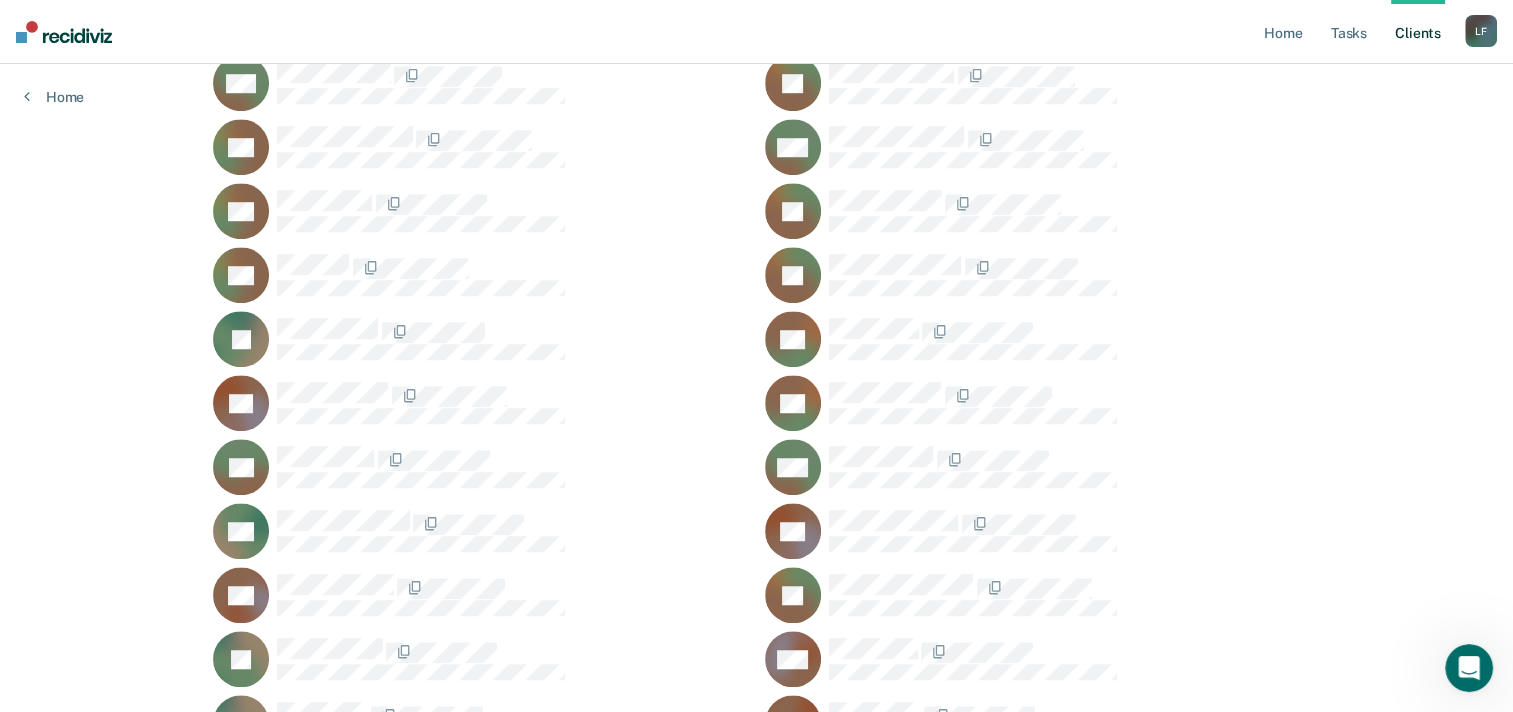 scroll, scrollTop: 1400, scrollLeft: 0, axis: vertical 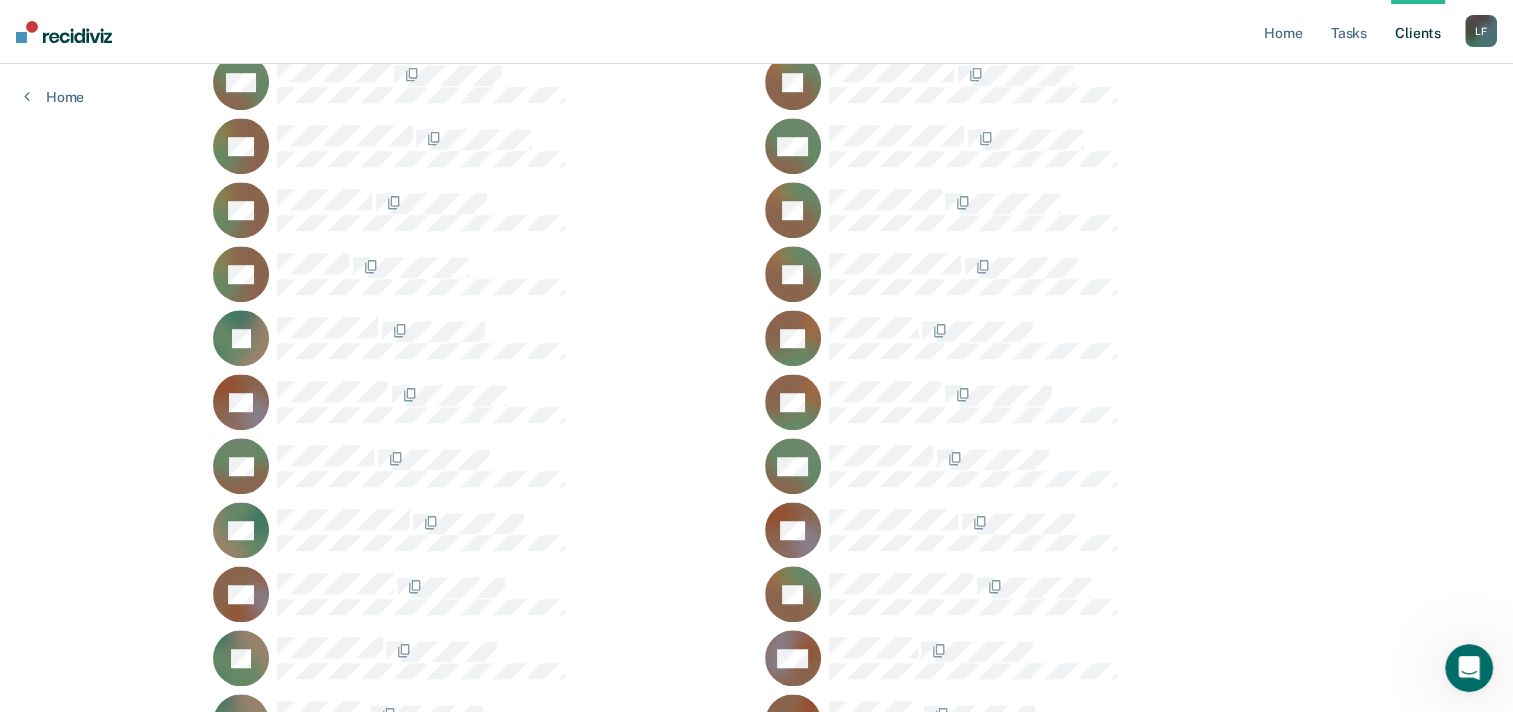 click at bounding box center (512, 265) 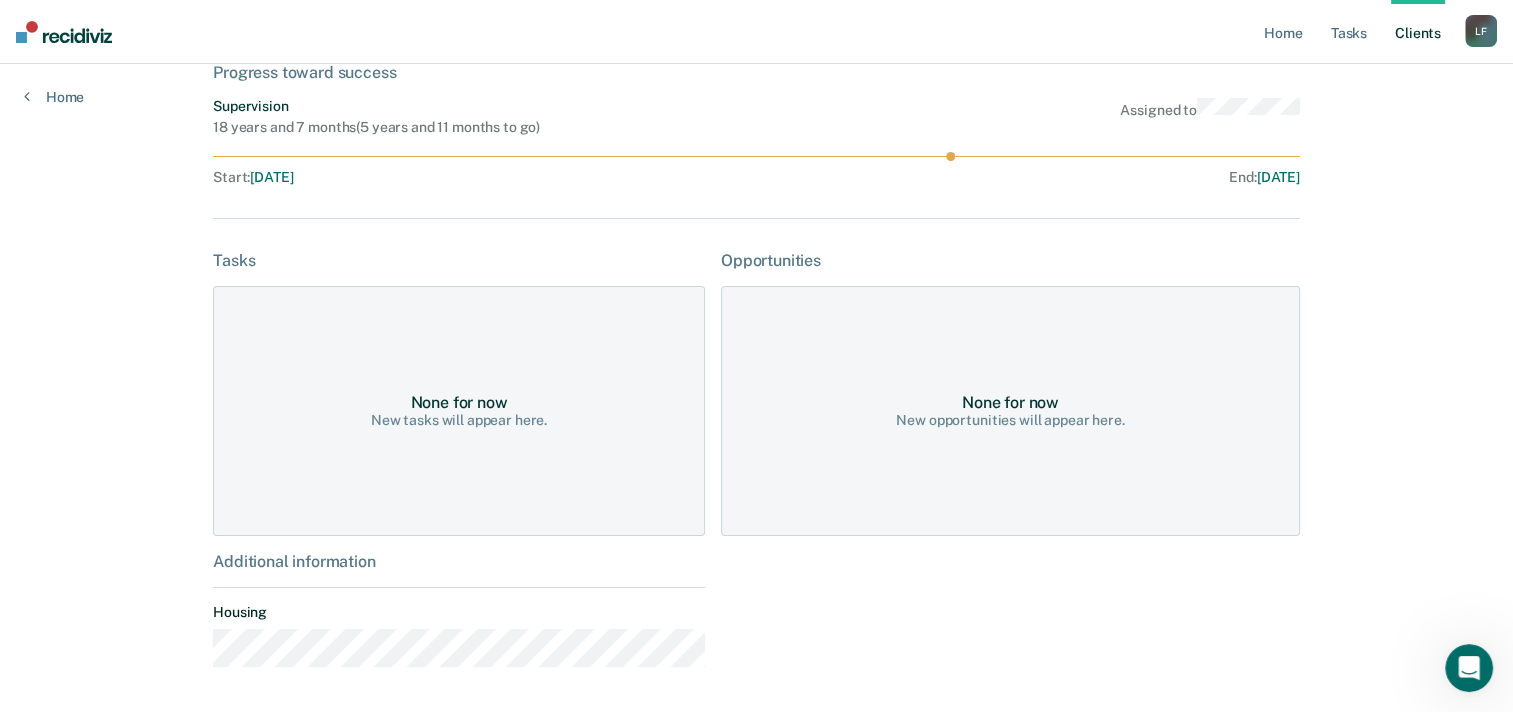 scroll, scrollTop: 0, scrollLeft: 0, axis: both 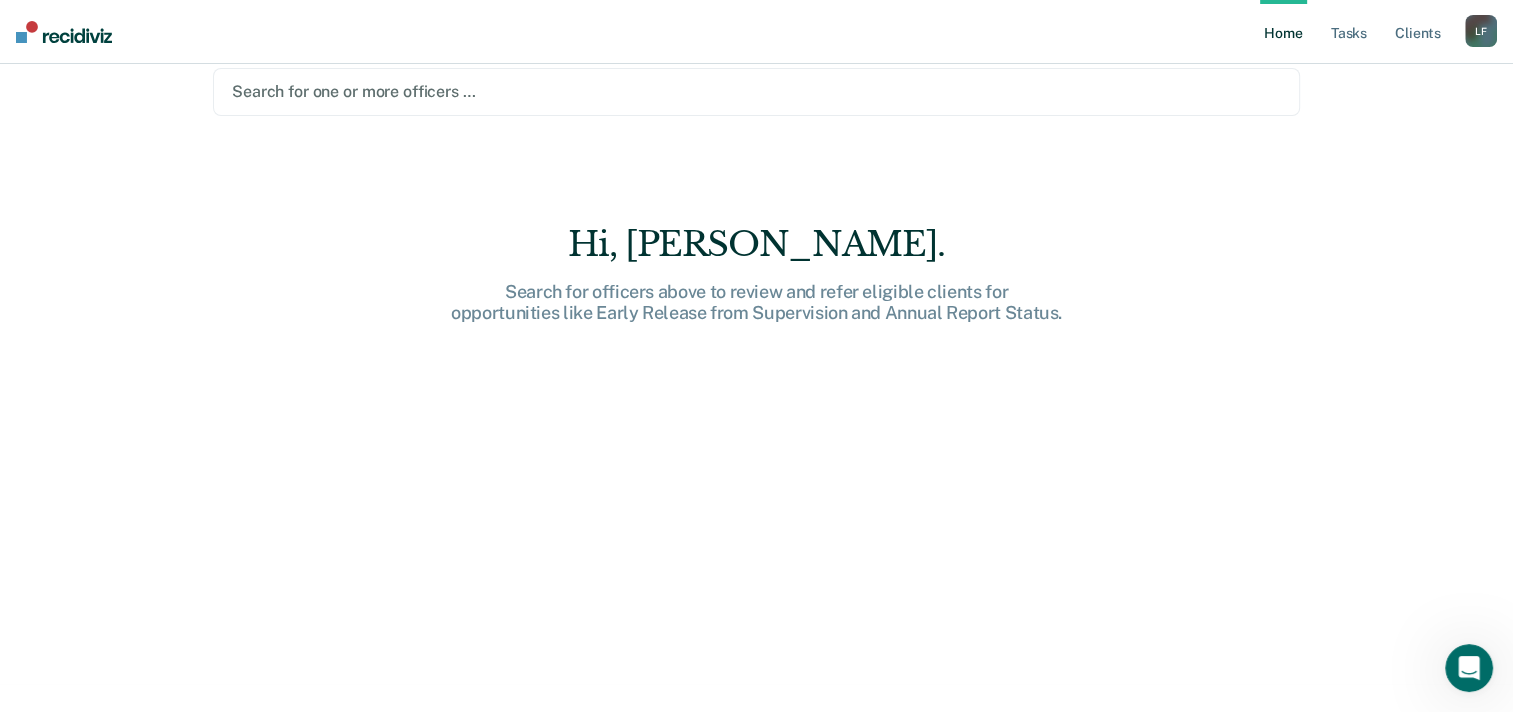 click at bounding box center (756, 91) 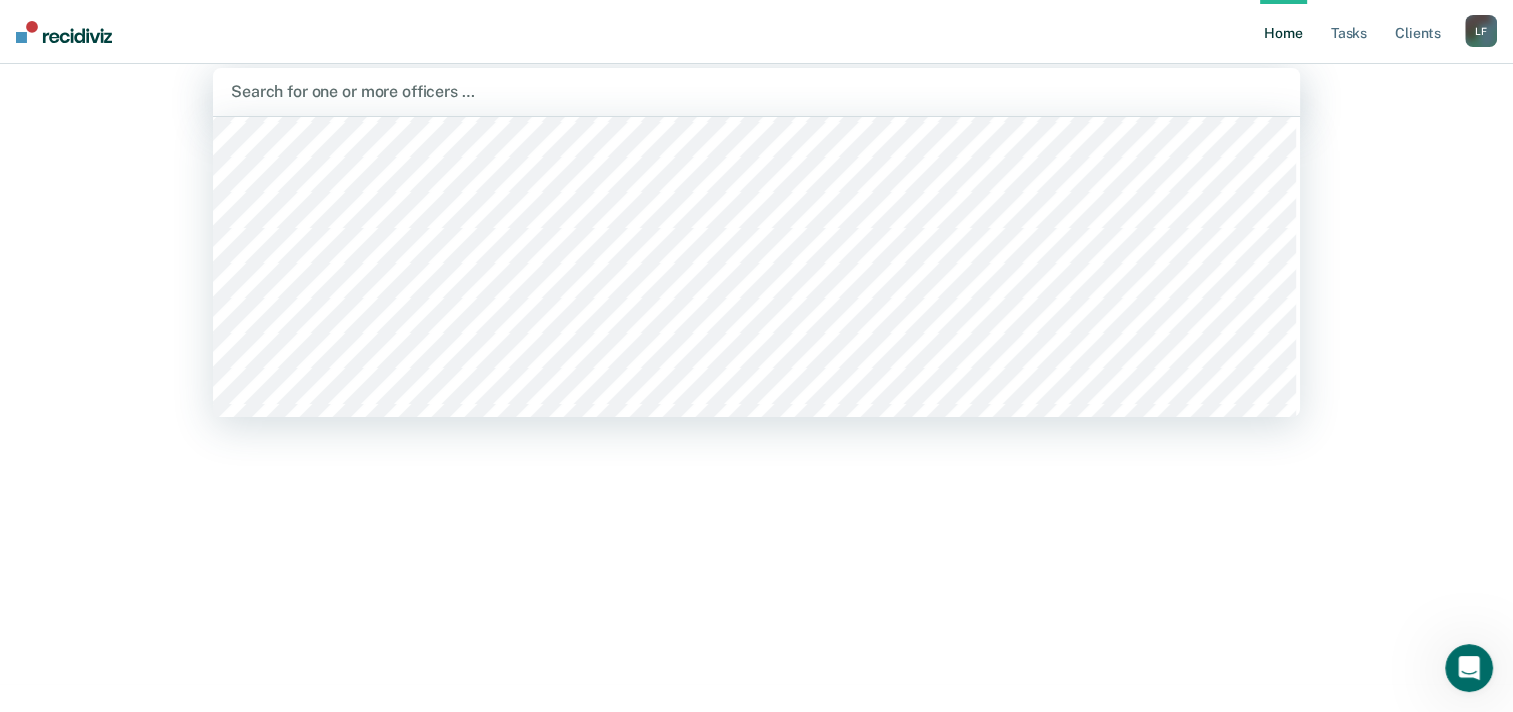 scroll, scrollTop: 10800, scrollLeft: 0, axis: vertical 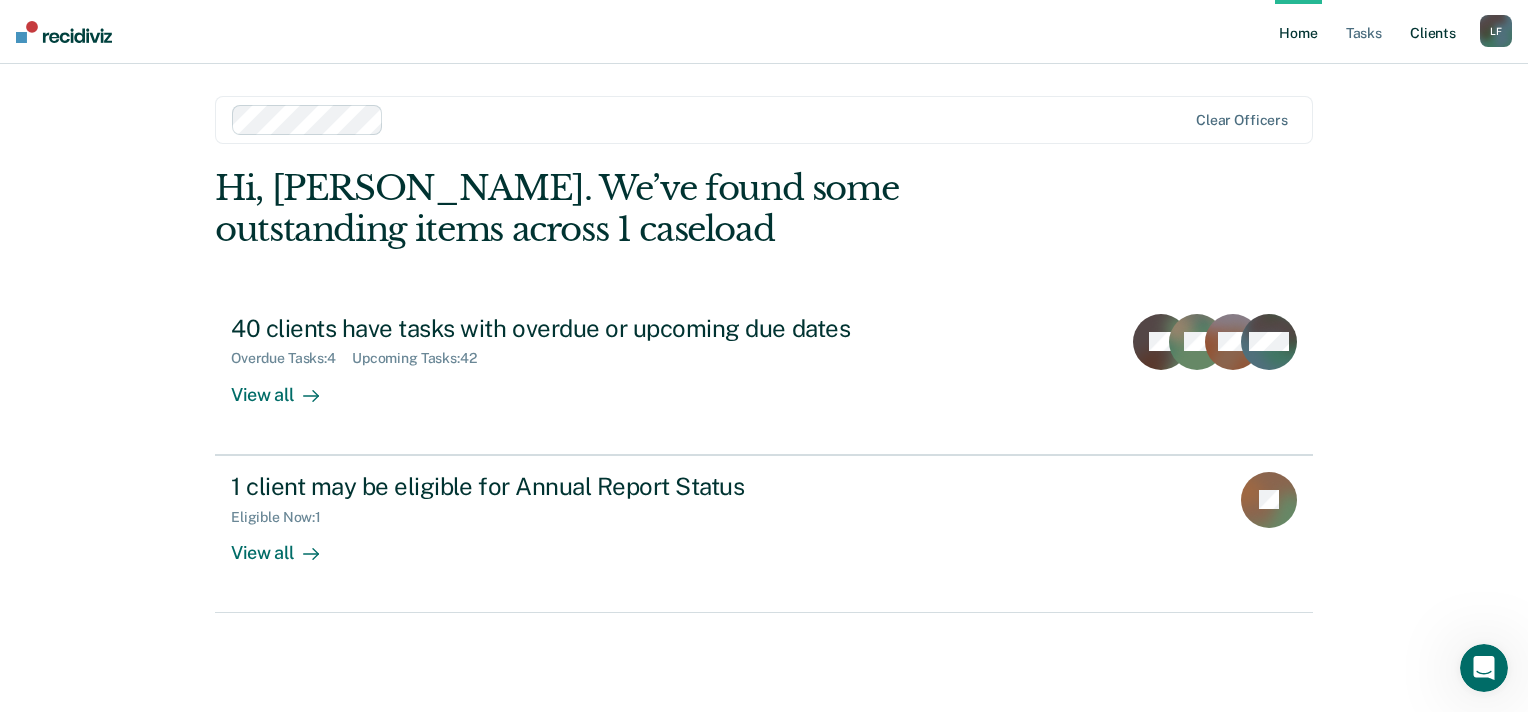 click on "Client s" at bounding box center (1433, 32) 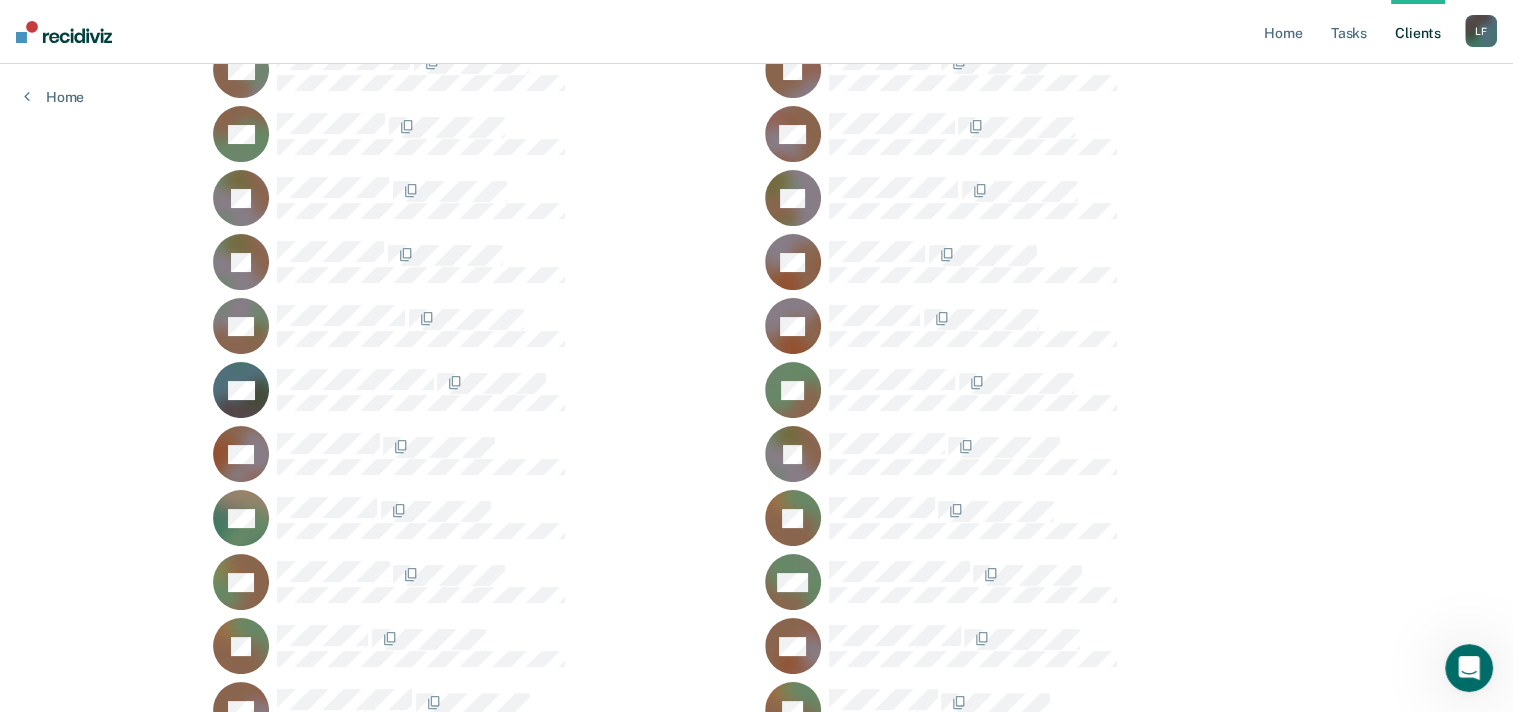 scroll, scrollTop: 0, scrollLeft: 0, axis: both 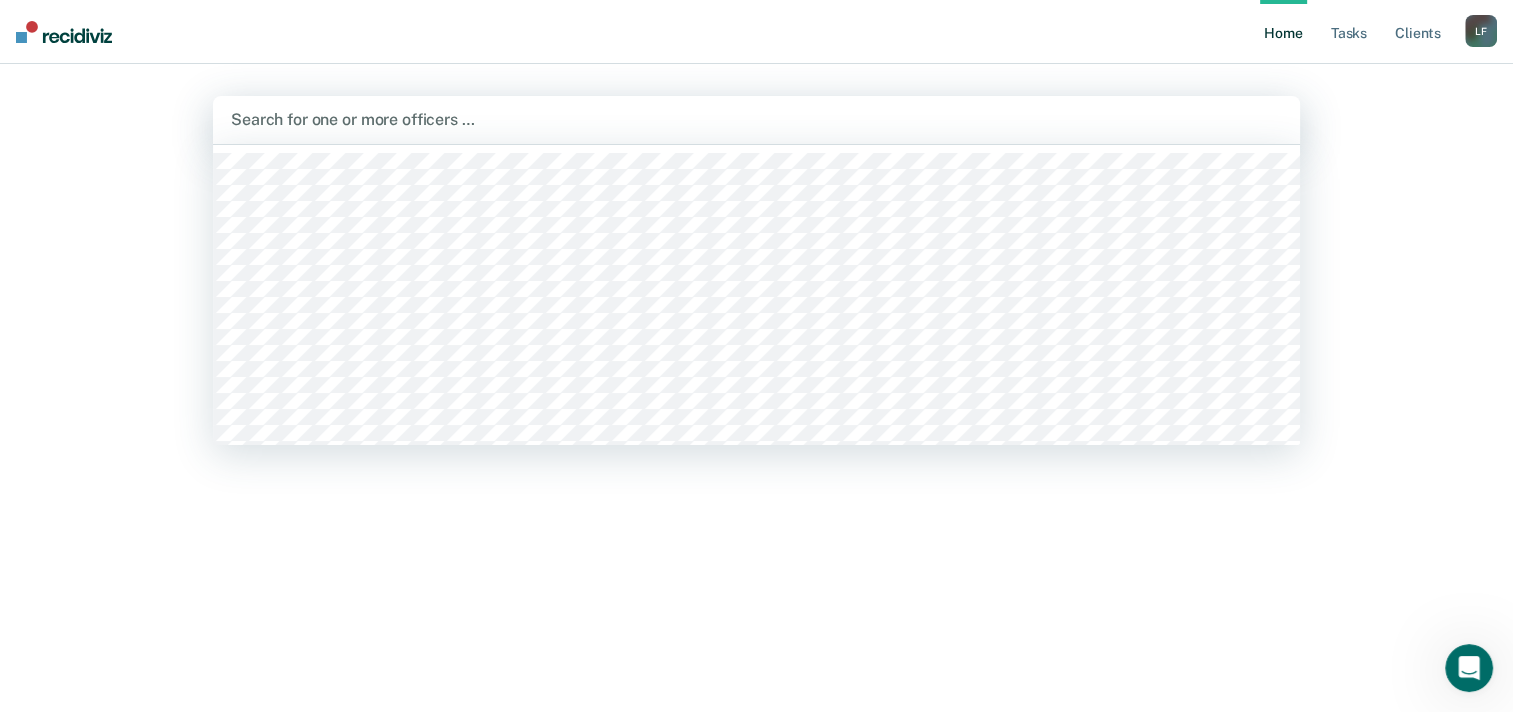 click on "Search for one or more officers …" at bounding box center (756, 120) 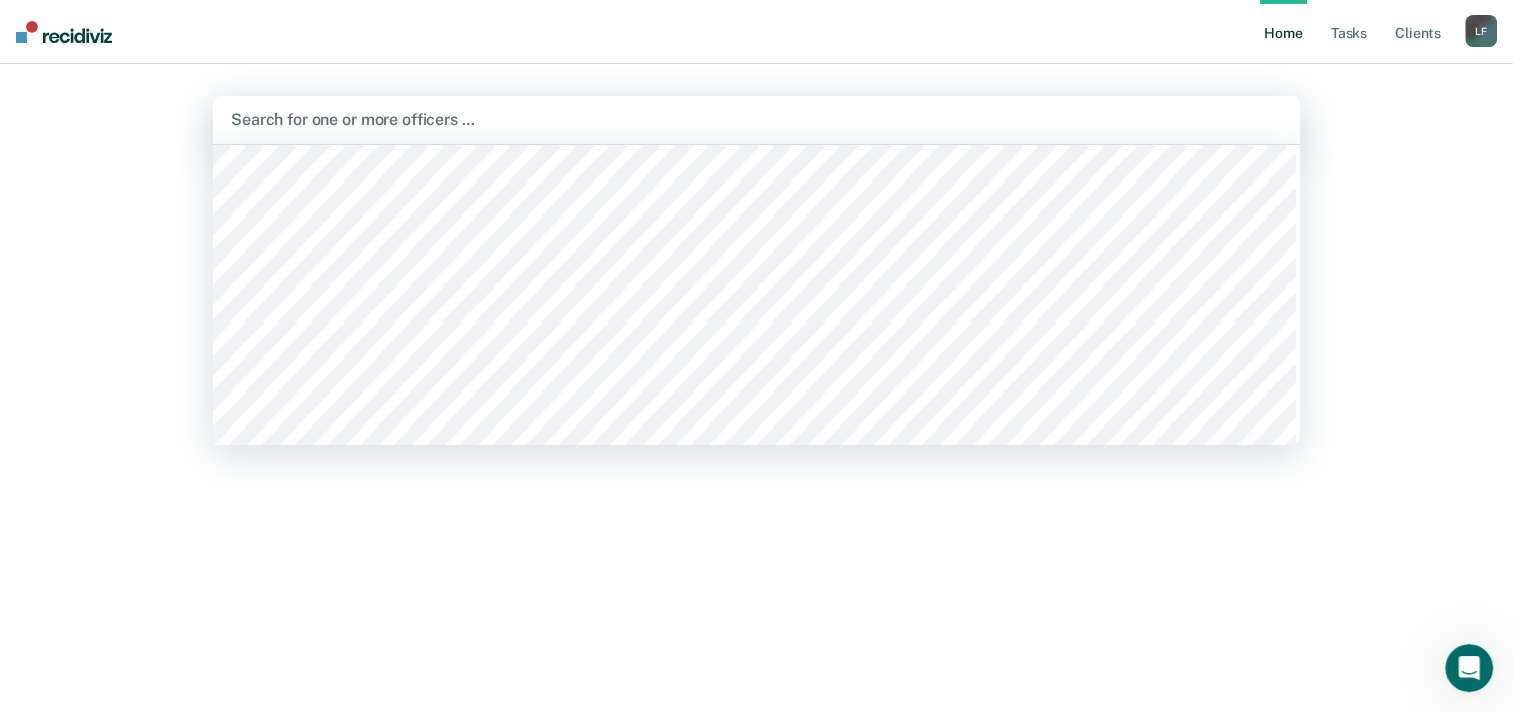 scroll, scrollTop: 1100, scrollLeft: 0, axis: vertical 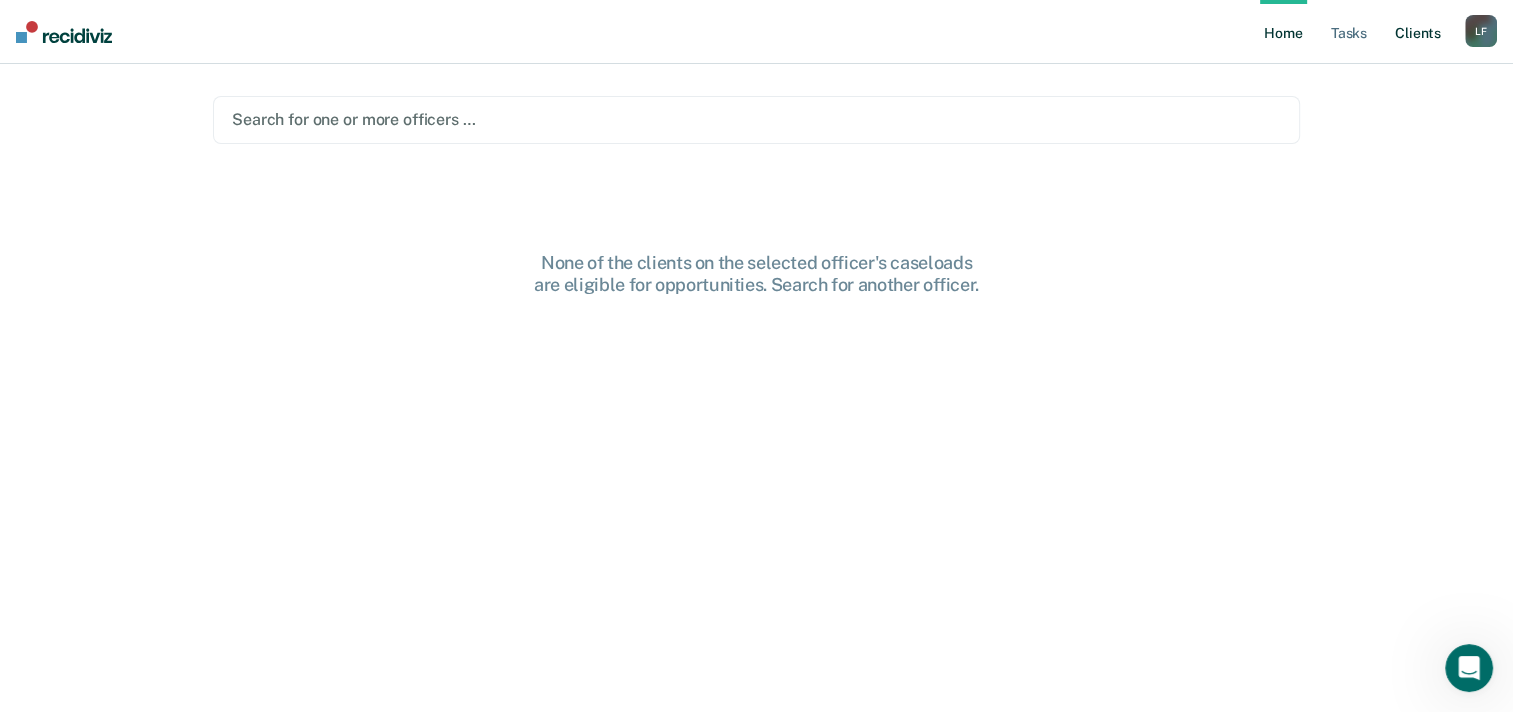 click on "Client s" at bounding box center (1418, 32) 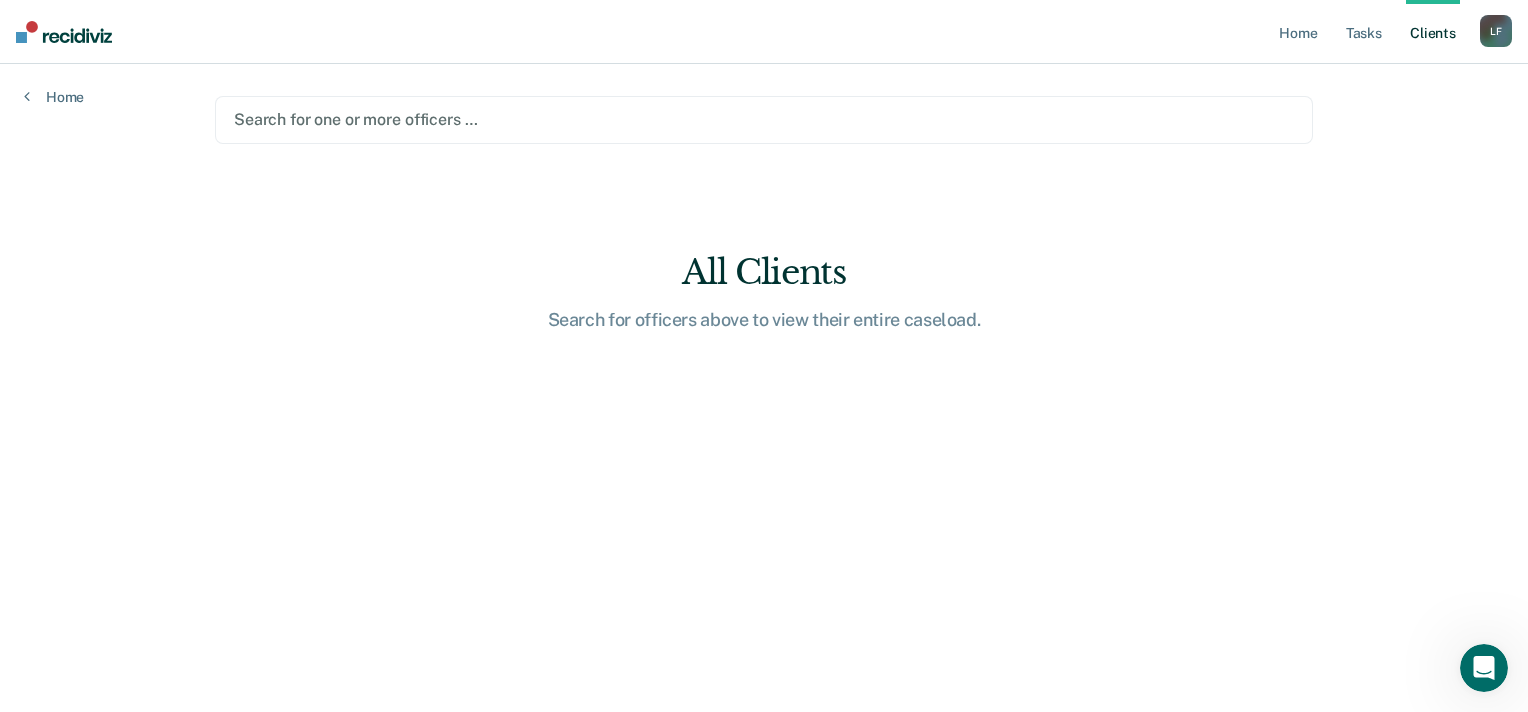 click at bounding box center (764, 119) 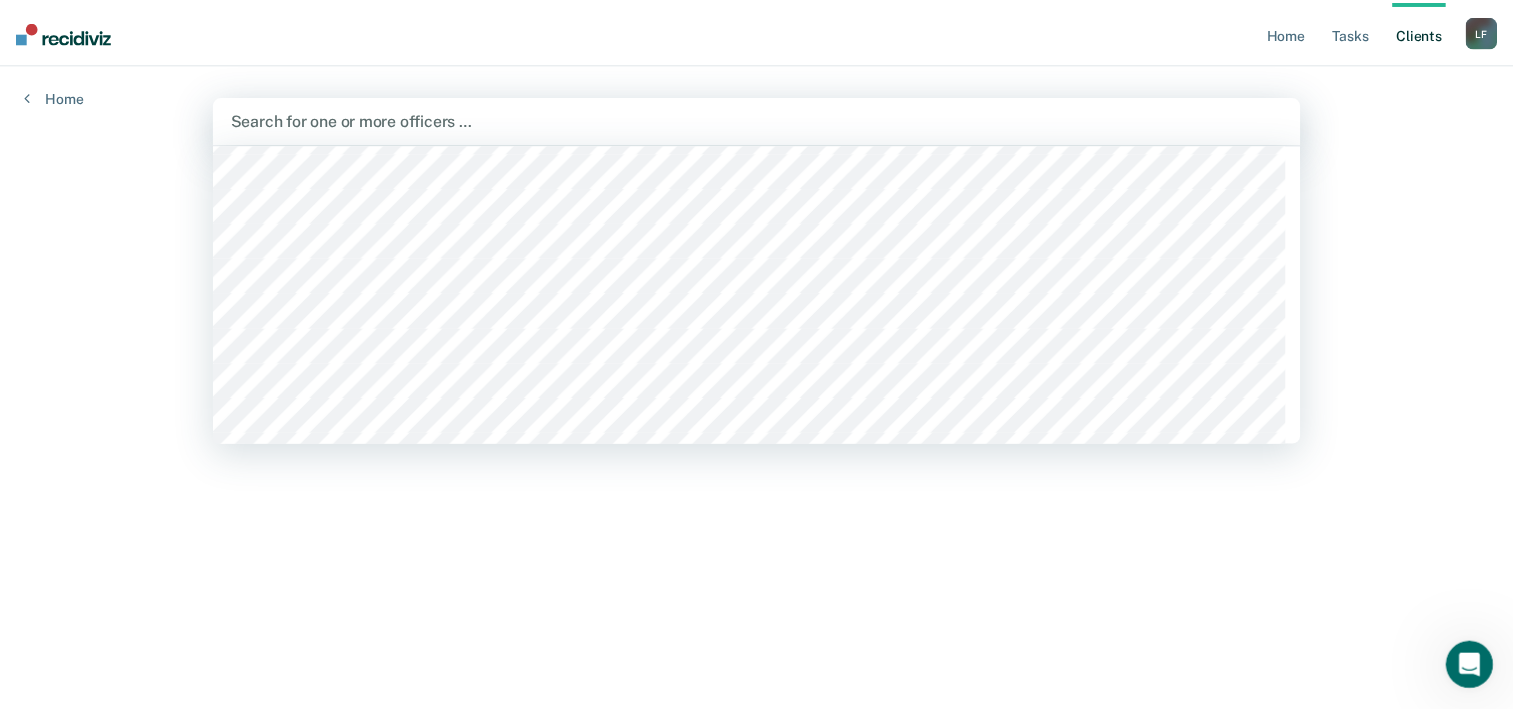 scroll, scrollTop: 30186, scrollLeft: 0, axis: vertical 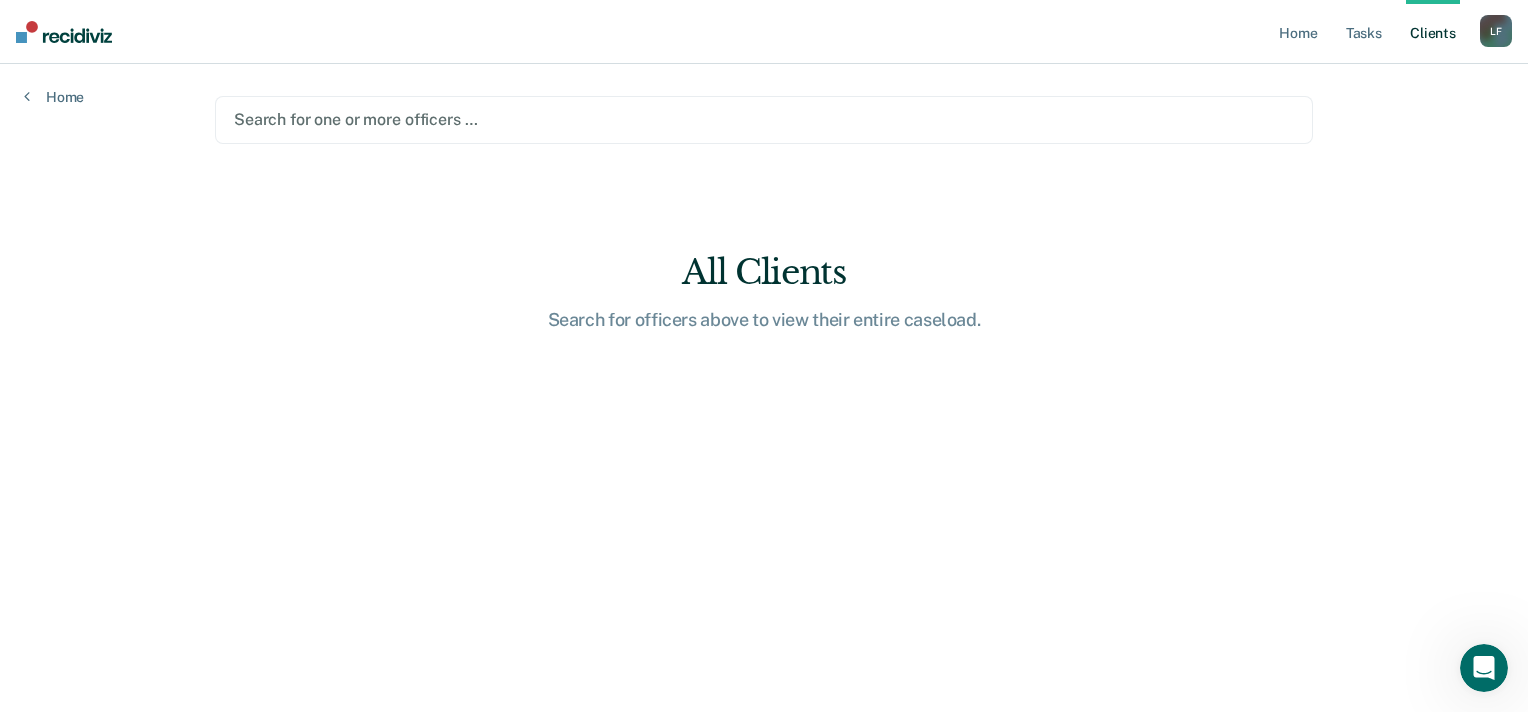 click on "Search for one or more officers …" at bounding box center (764, 120) 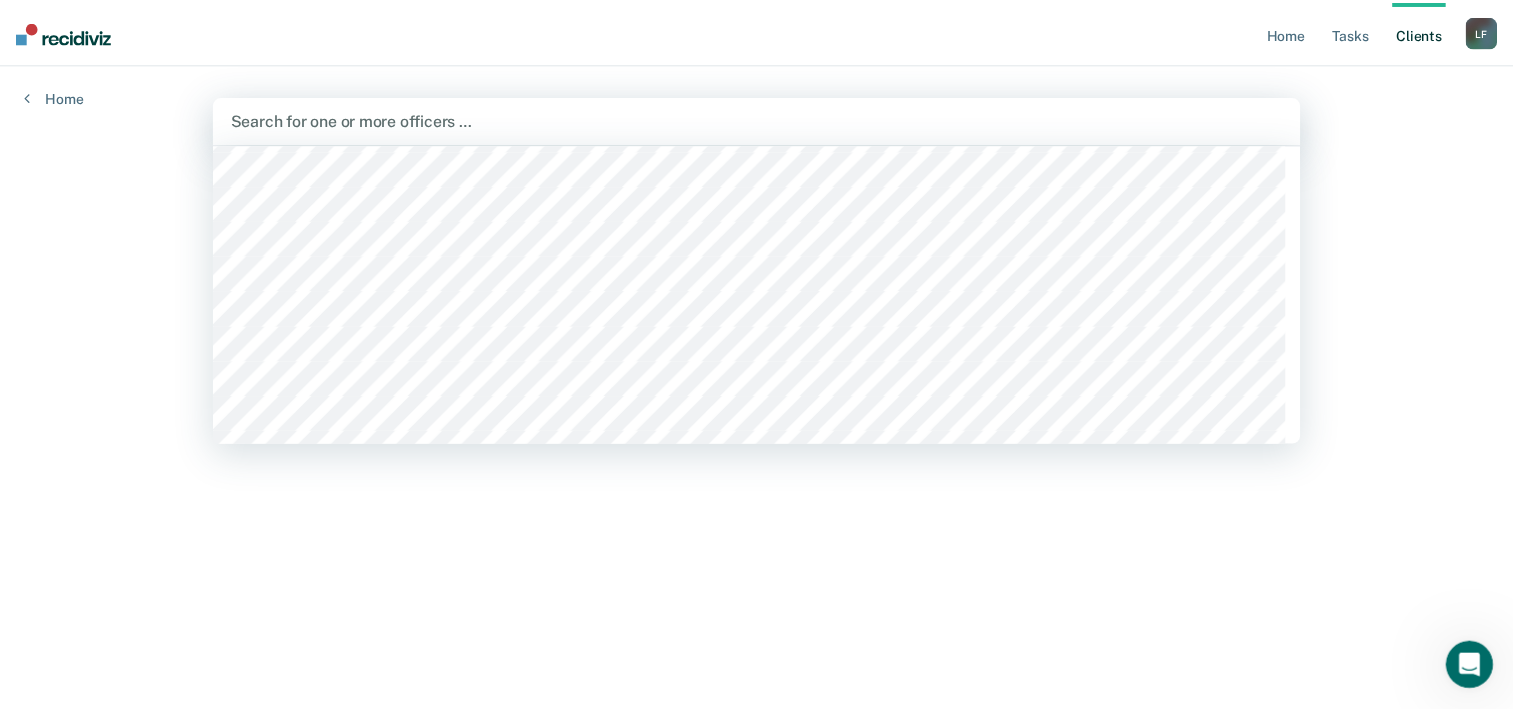 scroll, scrollTop: 18433, scrollLeft: 0, axis: vertical 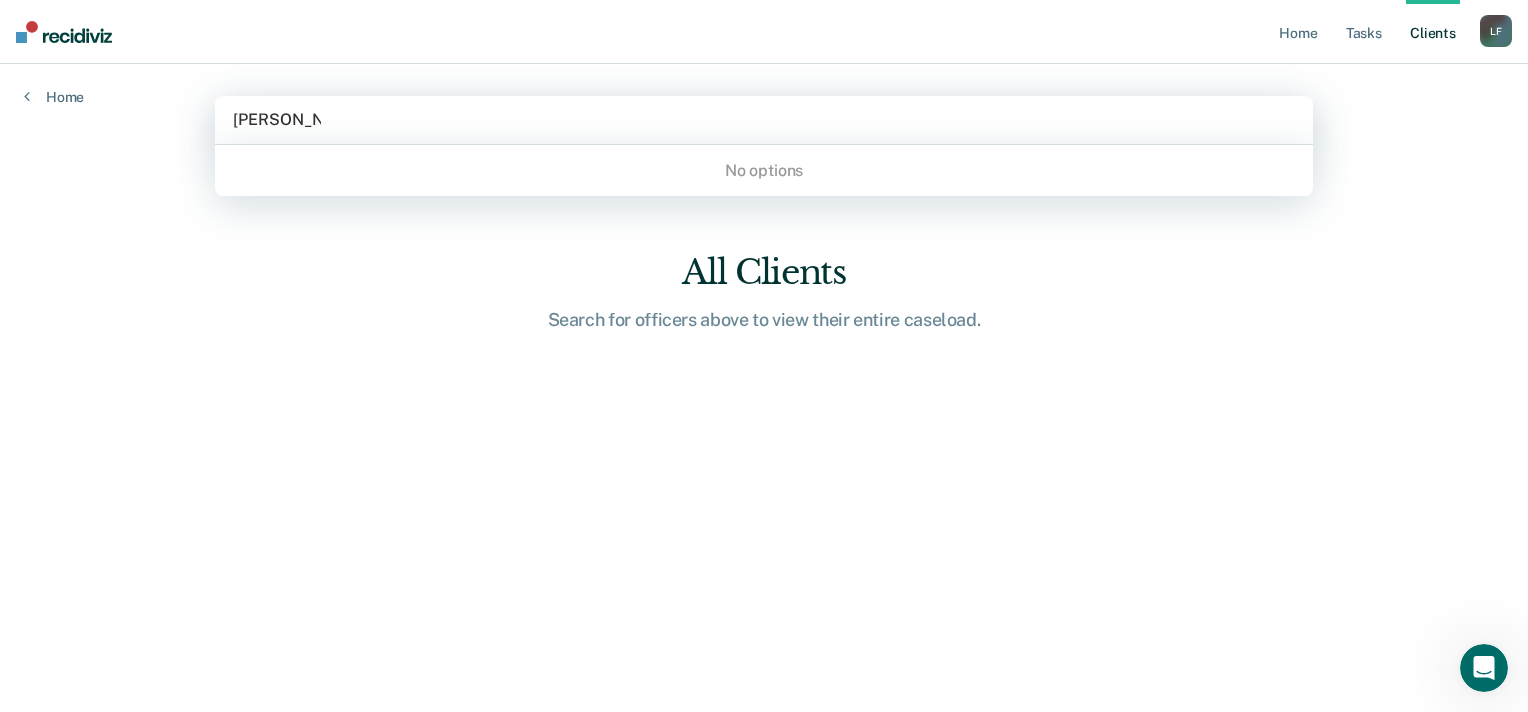 type on "[PERSON_NAME]" 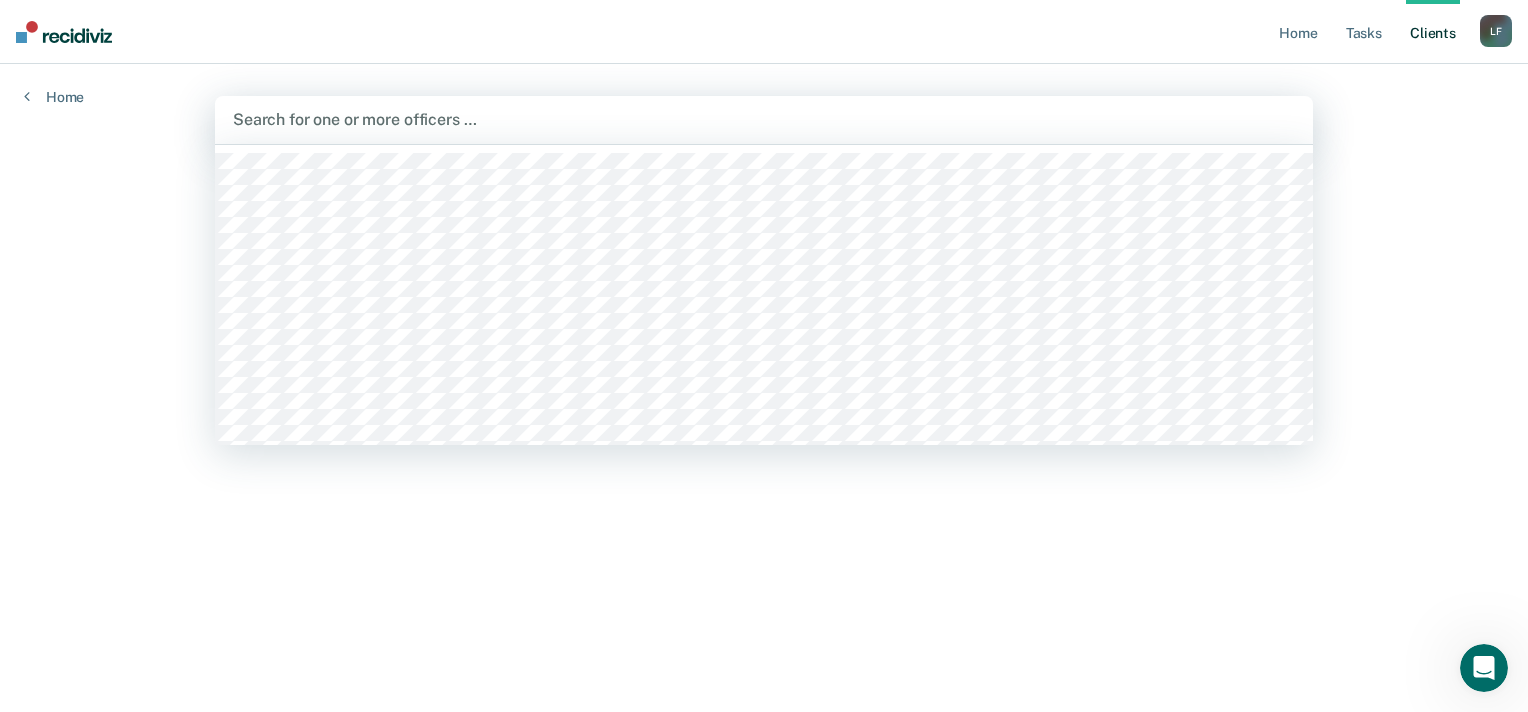 click at bounding box center [764, 119] 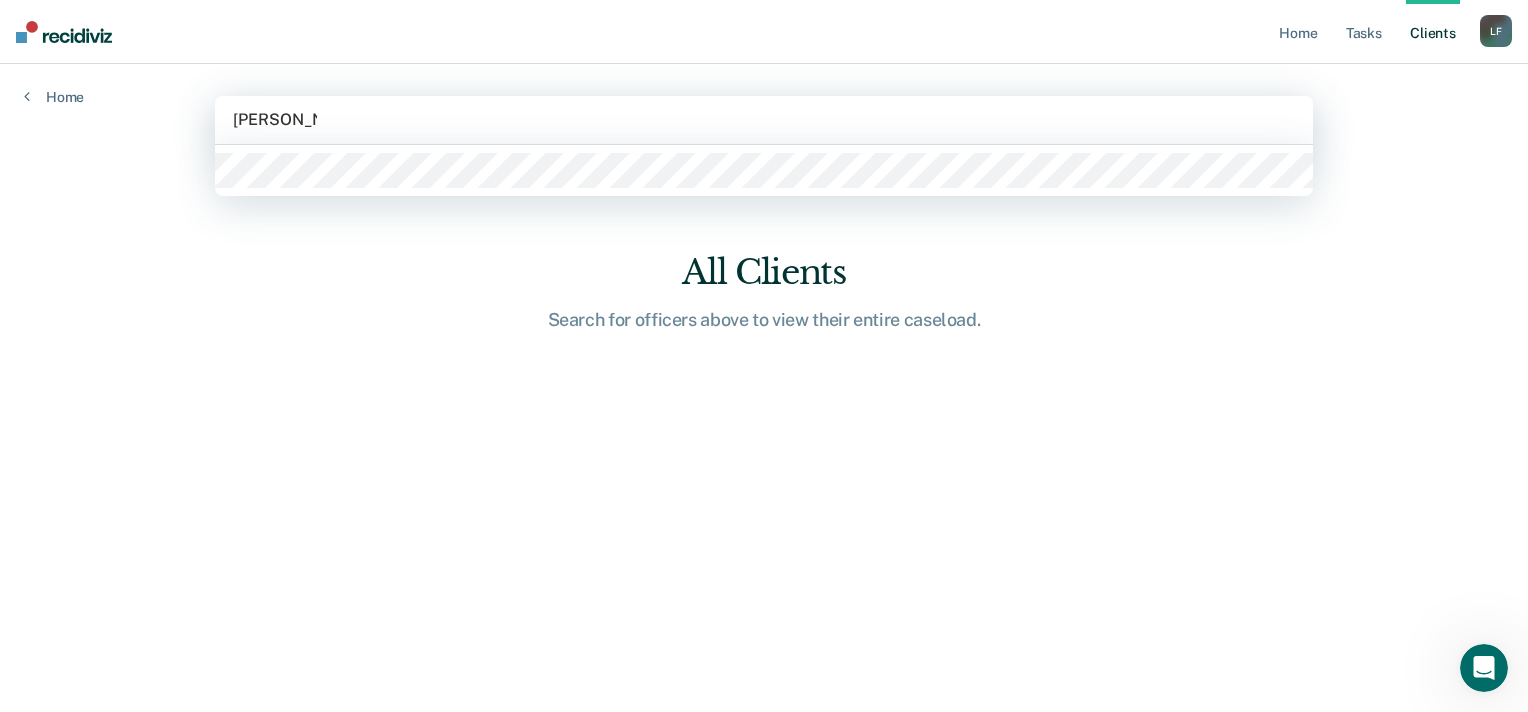 type on "[PERSON_NAME]" 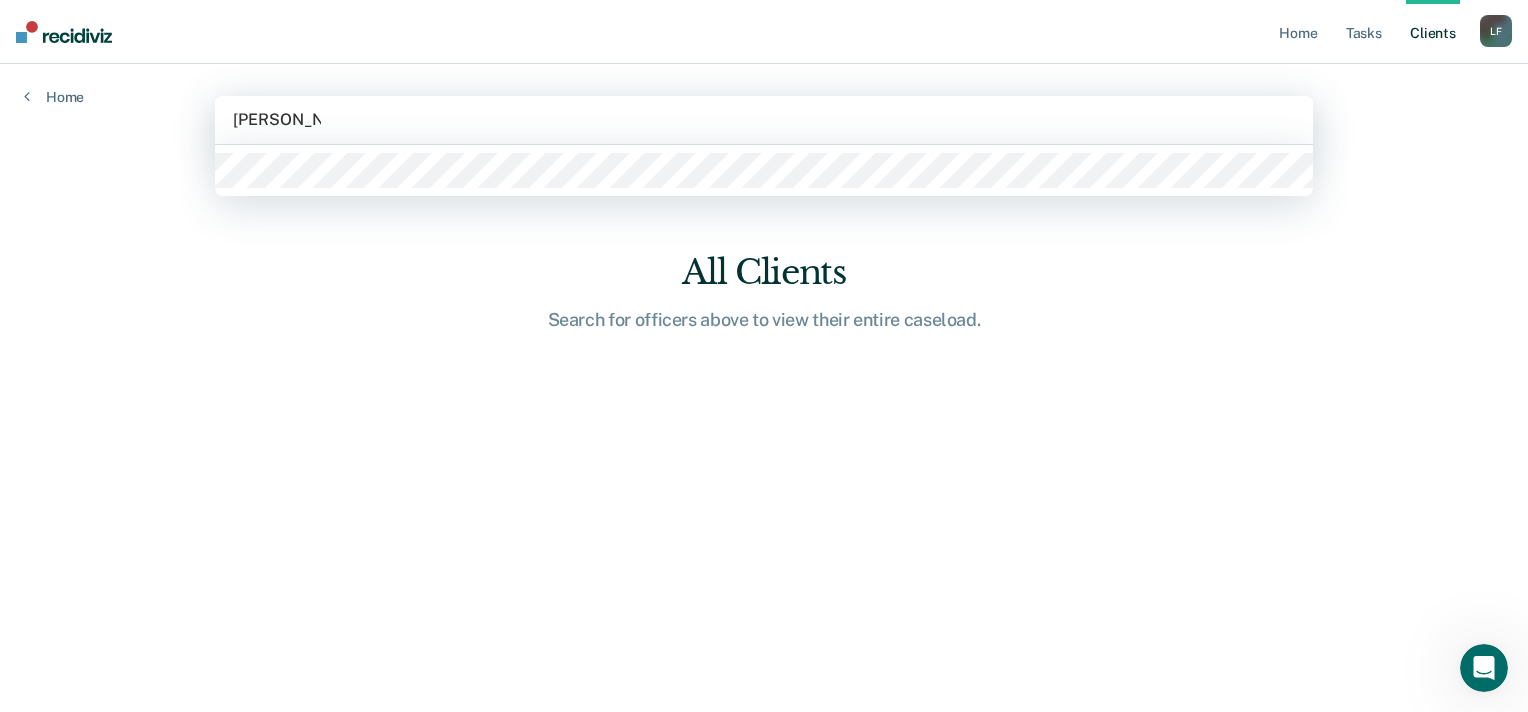 type 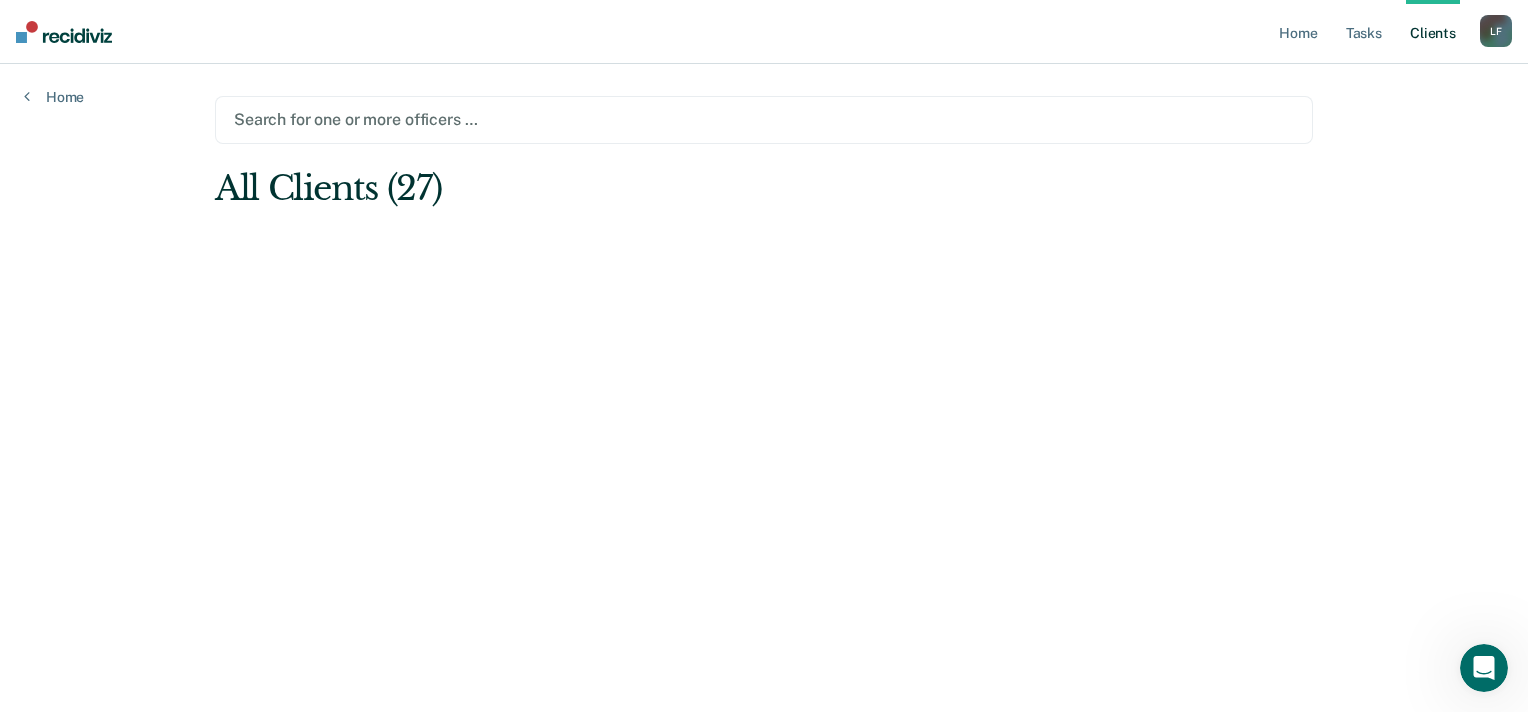 click at bounding box center [764, 119] 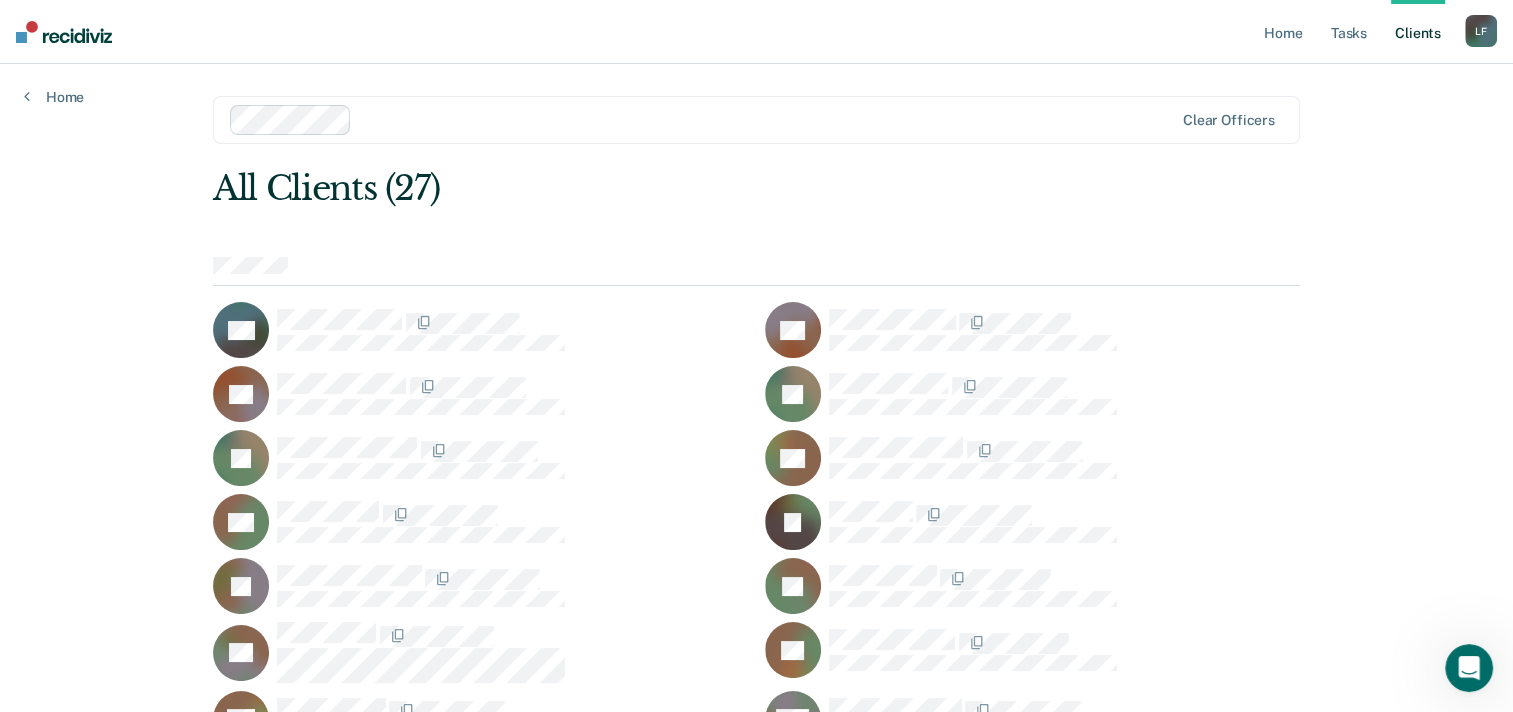 click on "Clear   officers" at bounding box center [756, 120] 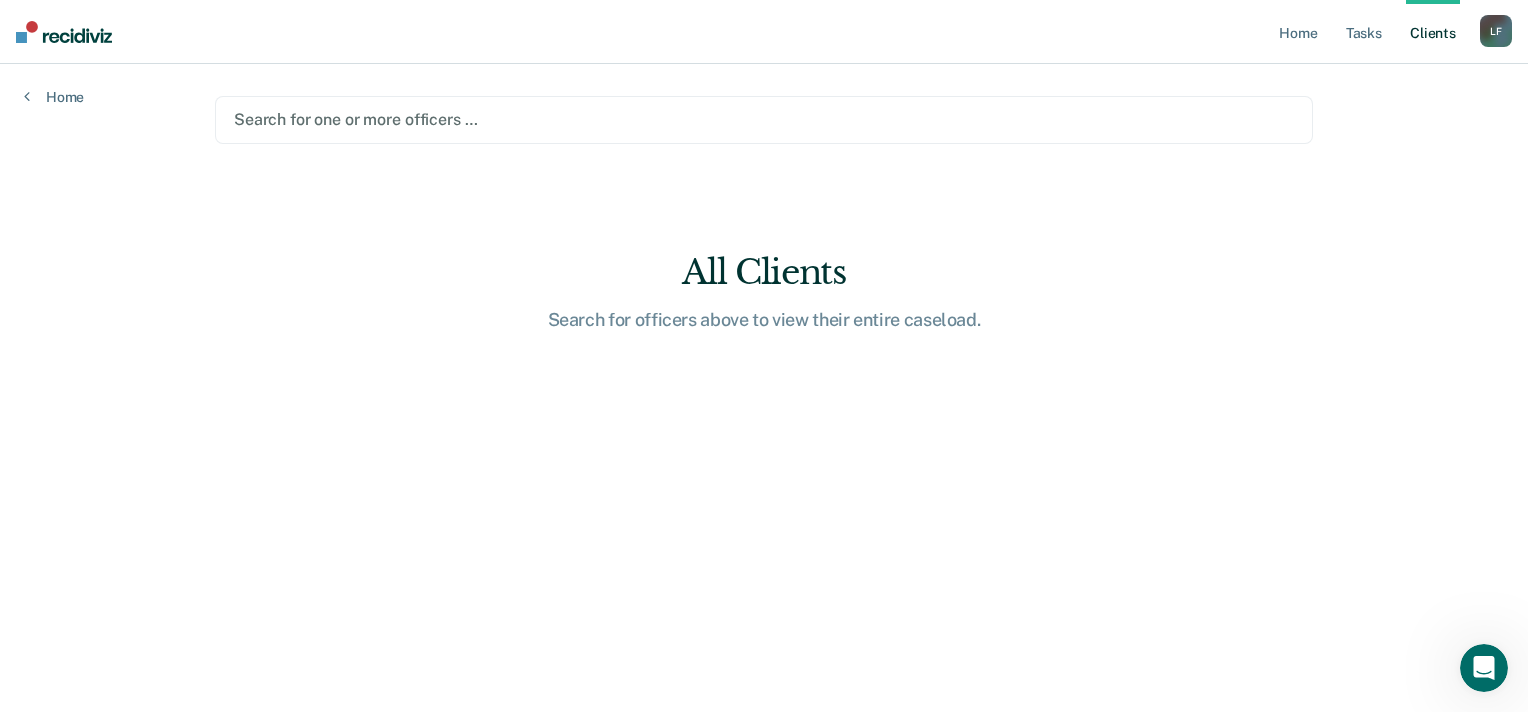 click at bounding box center [764, 119] 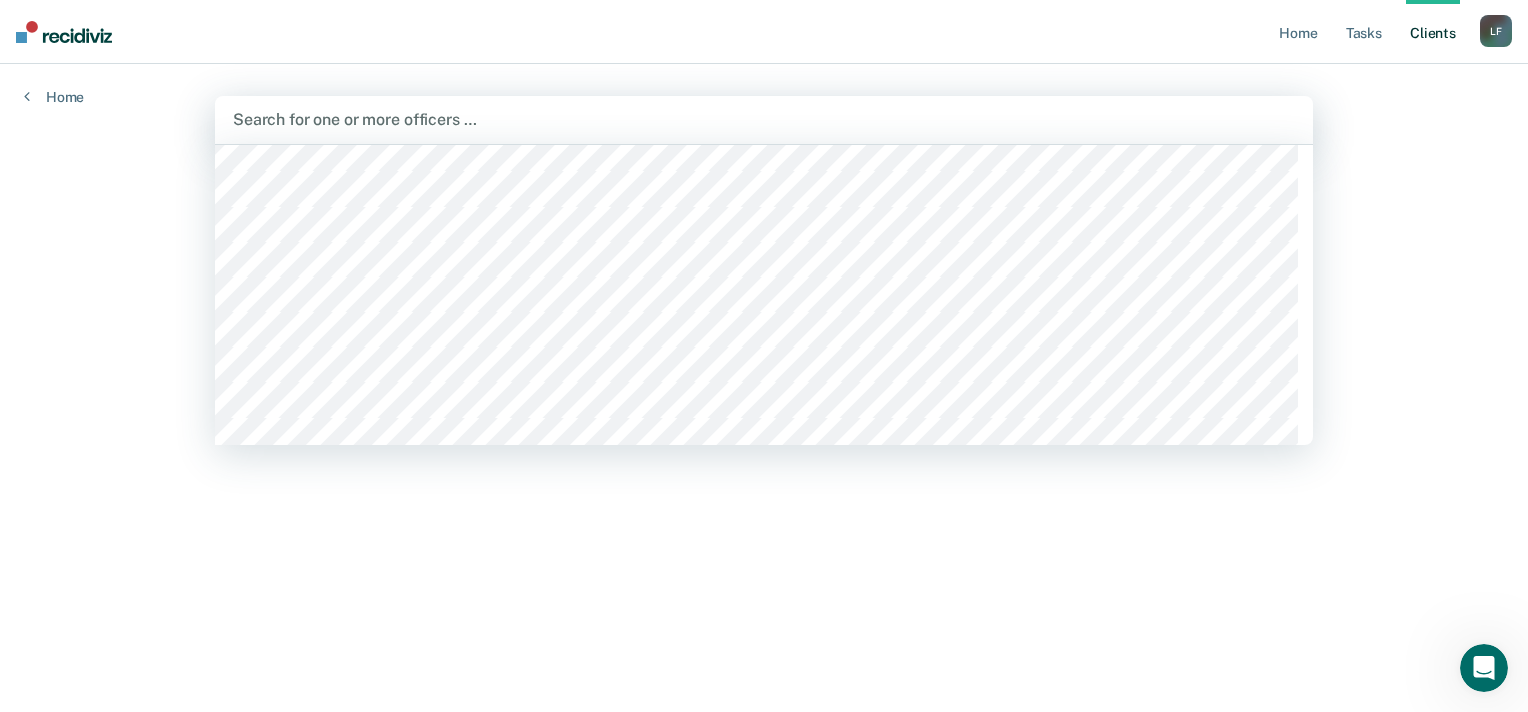 scroll, scrollTop: 22546, scrollLeft: 0, axis: vertical 